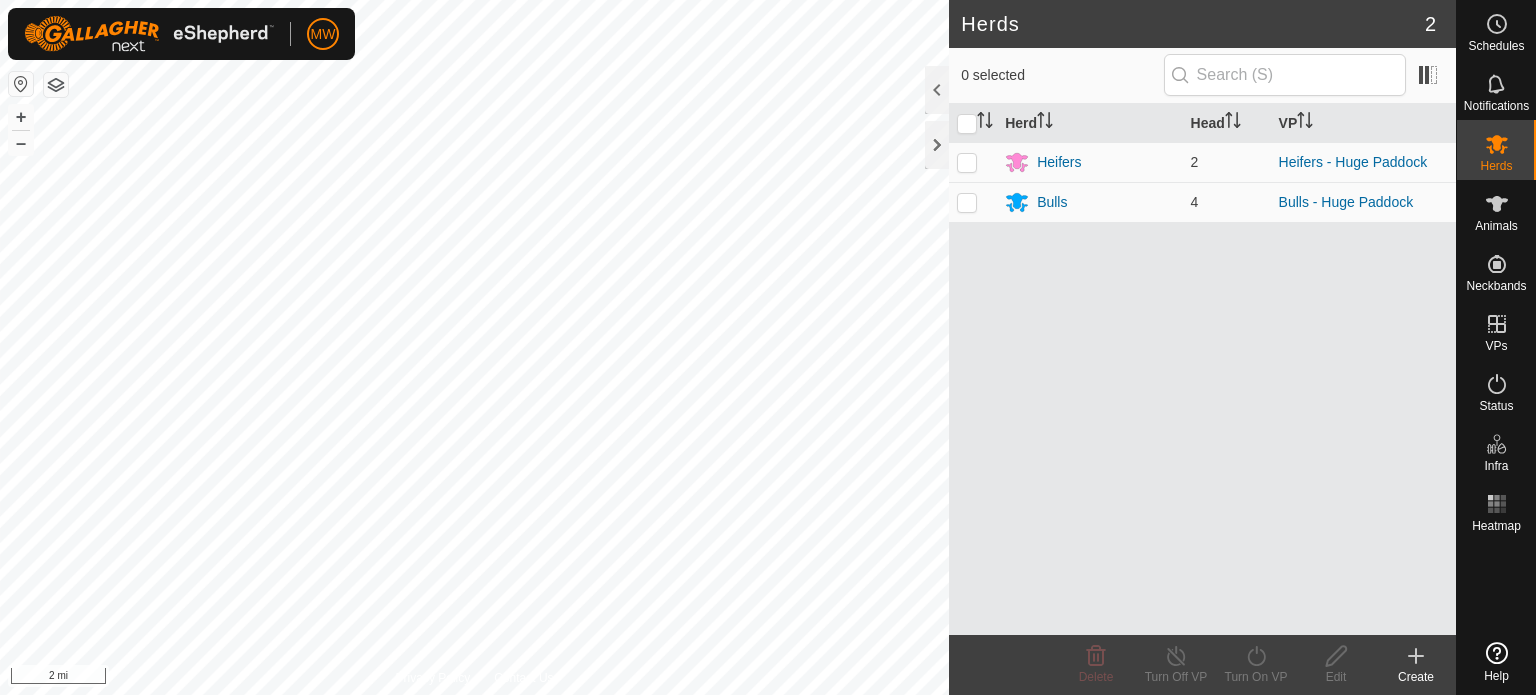 scroll, scrollTop: 0, scrollLeft: 0, axis: both 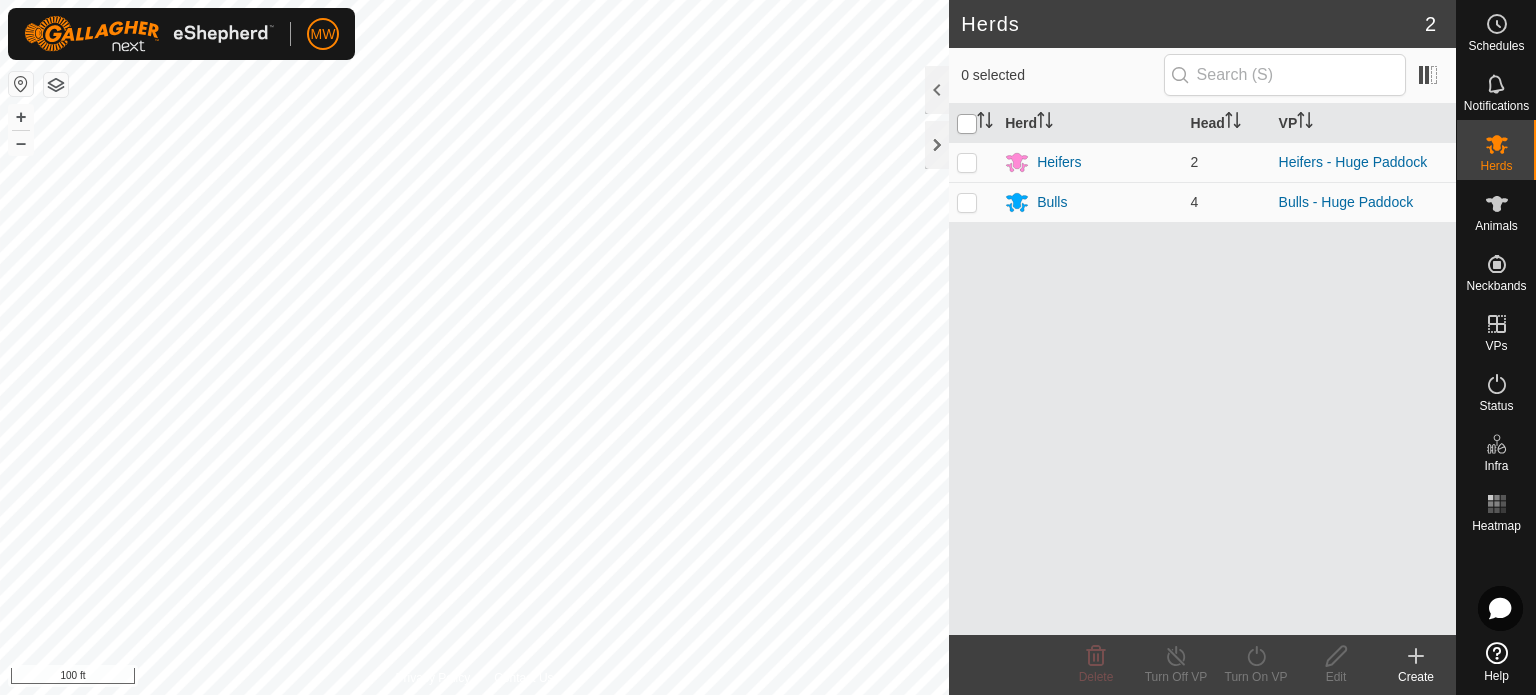 click at bounding box center (967, 124) 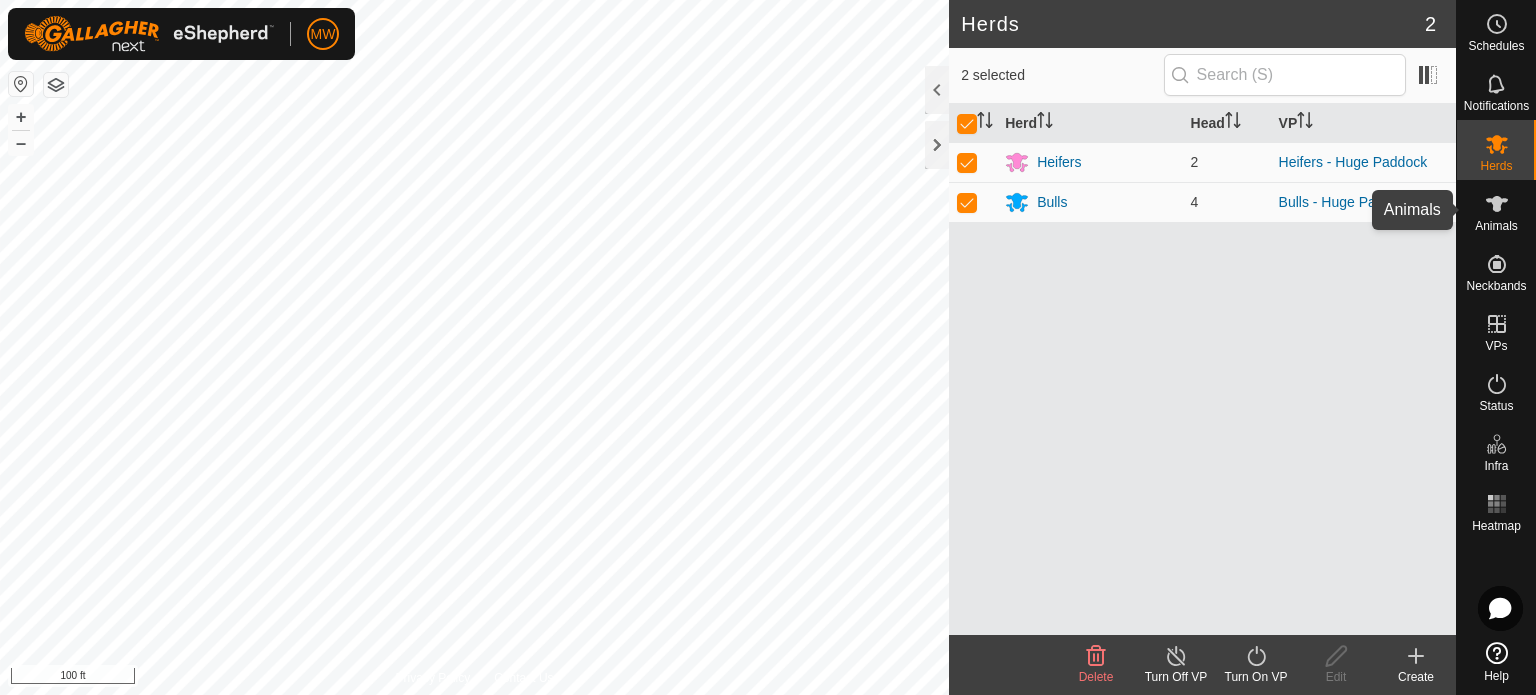 click 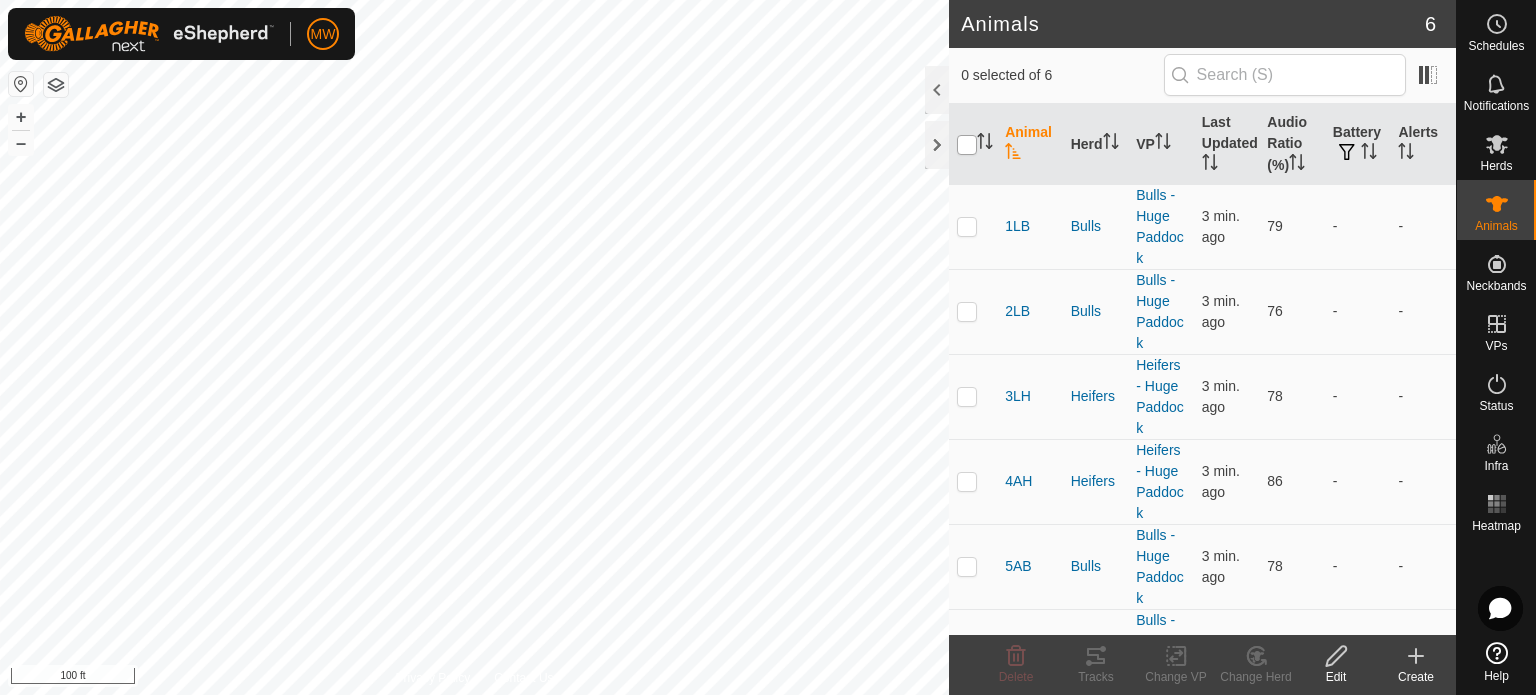 click at bounding box center [967, 145] 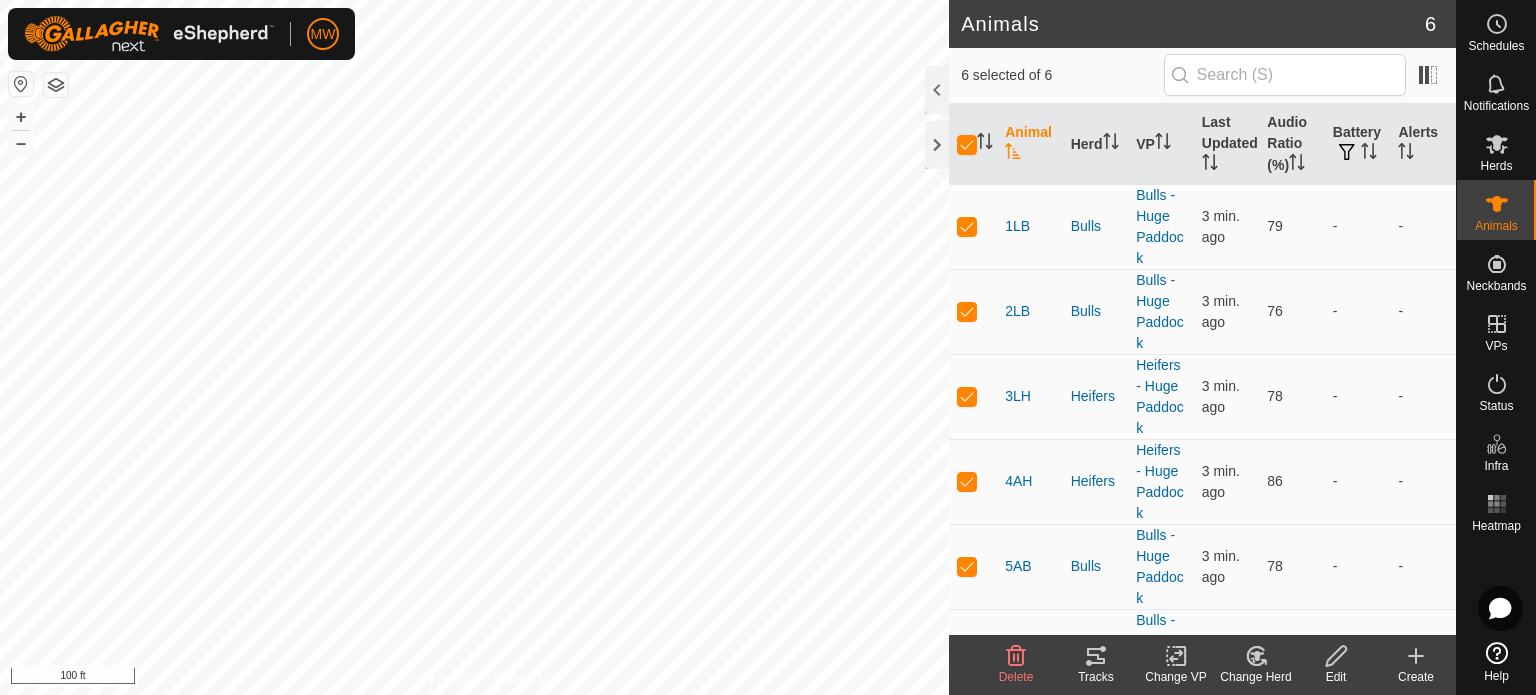 click 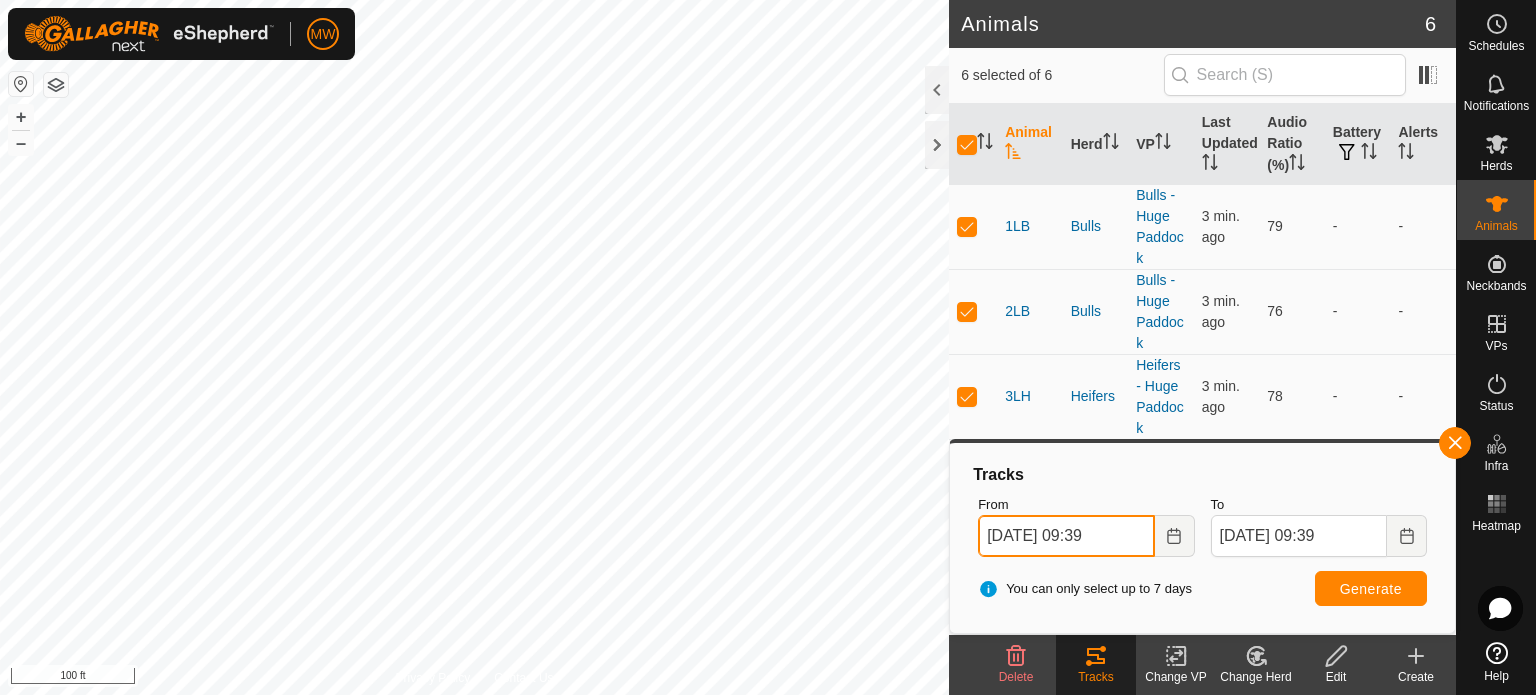 click on "[DATE] 09:39" at bounding box center [1066, 536] 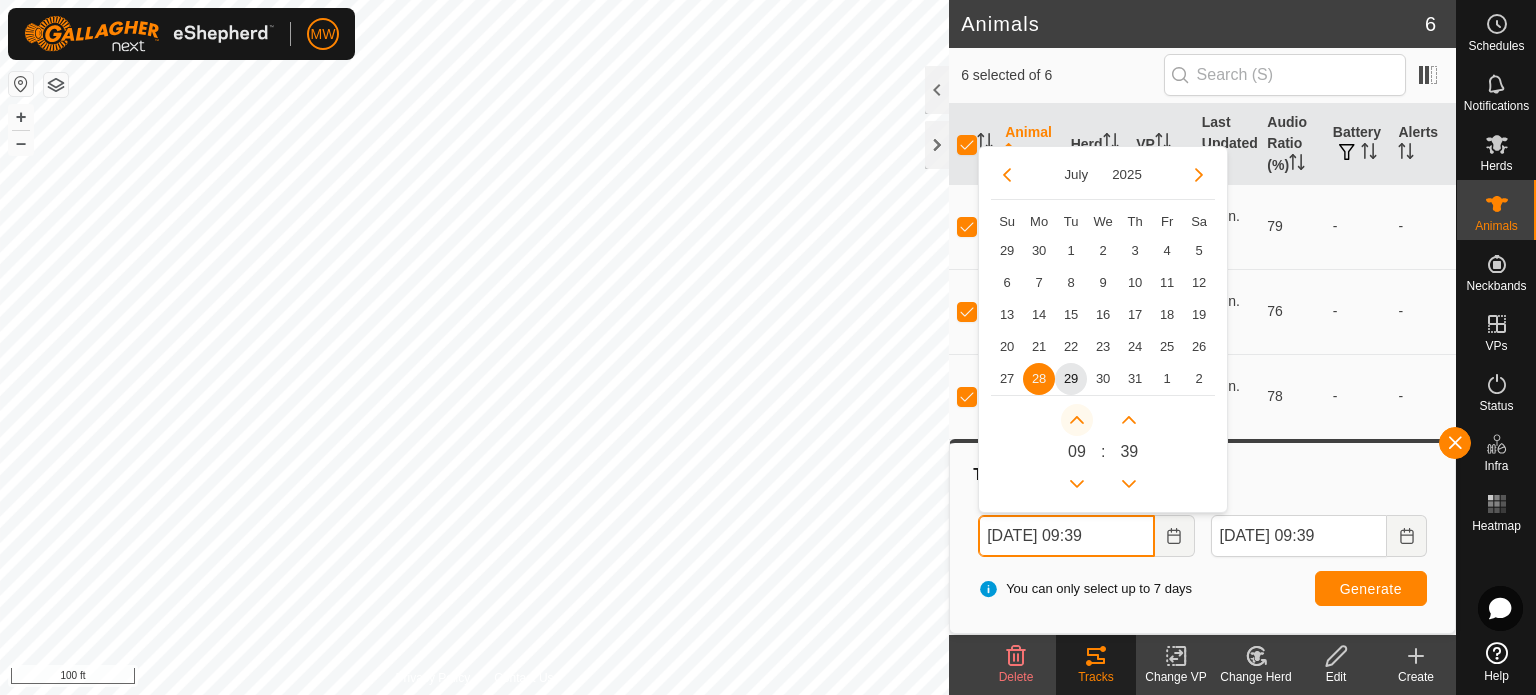 click at bounding box center (1077, 420) 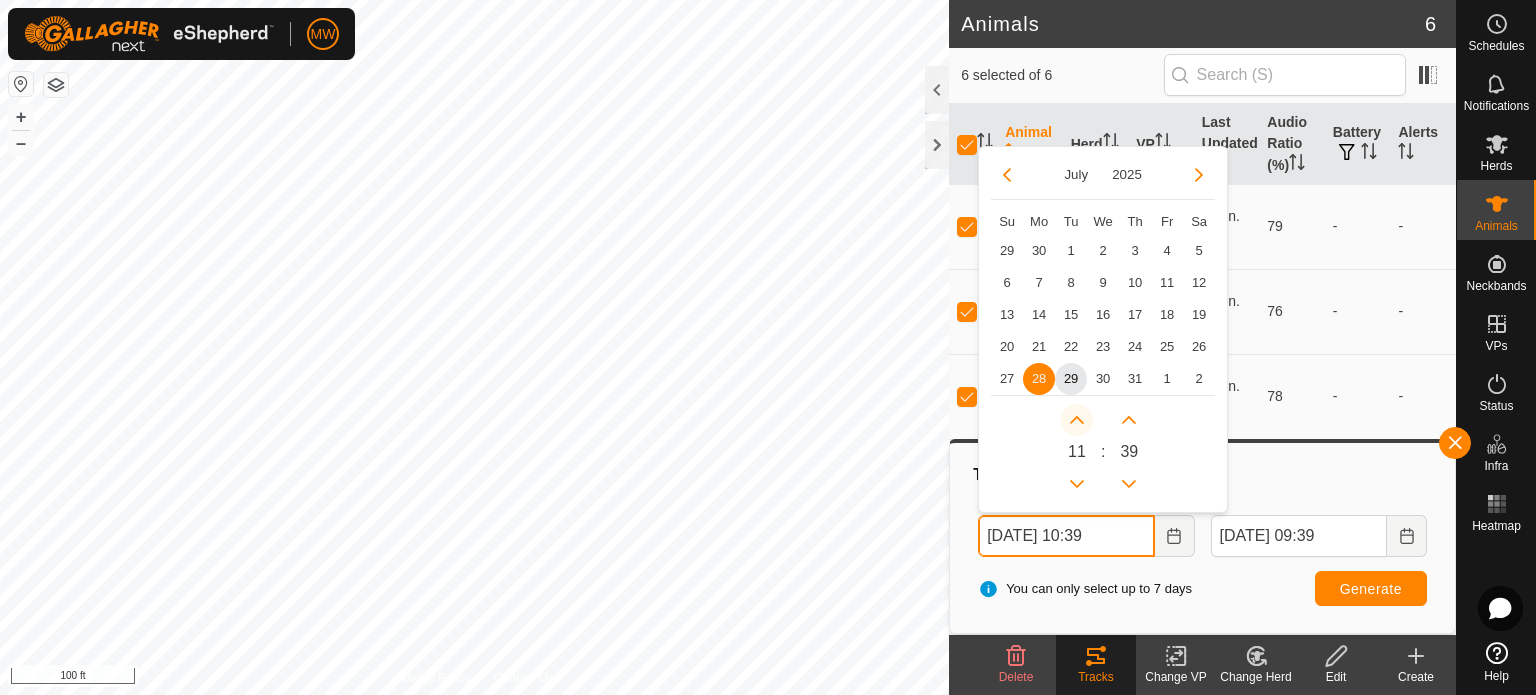 click at bounding box center [1077, 420] 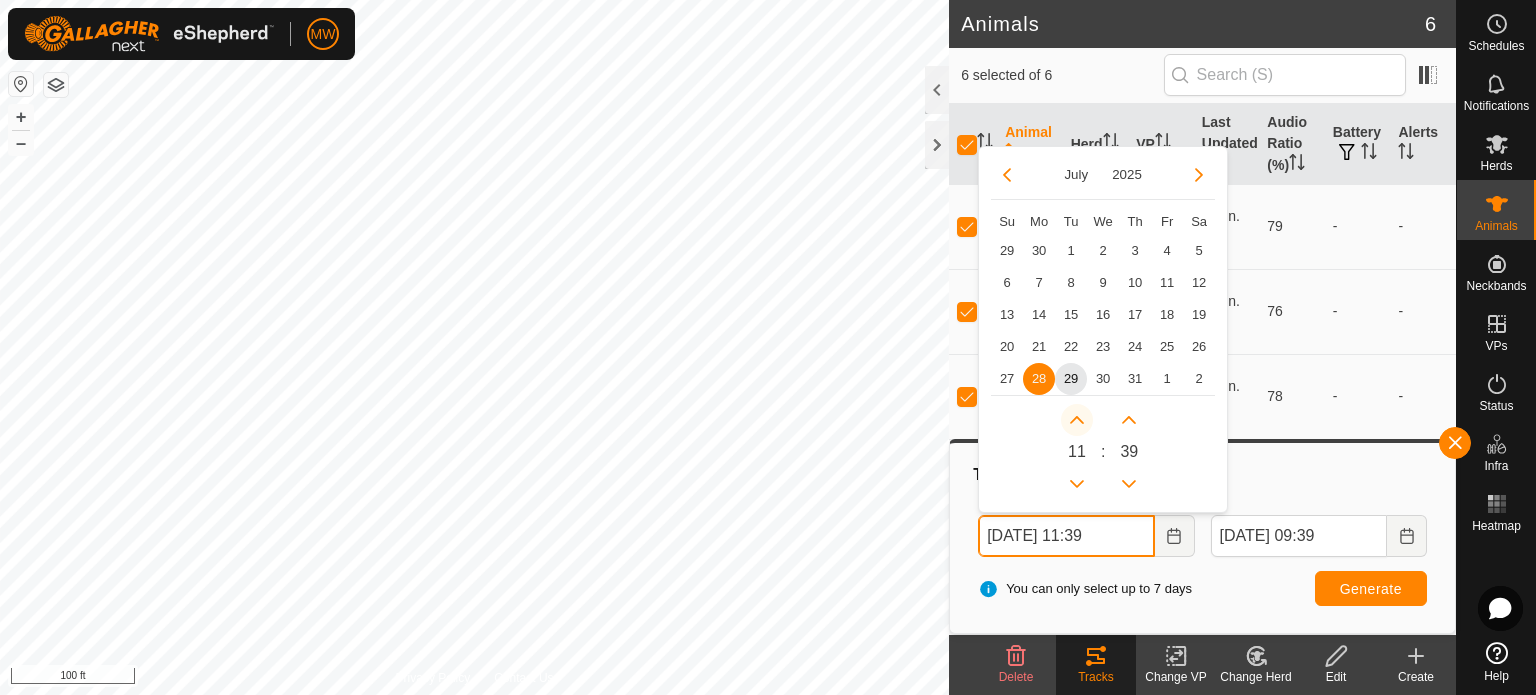 click at bounding box center (1077, 420) 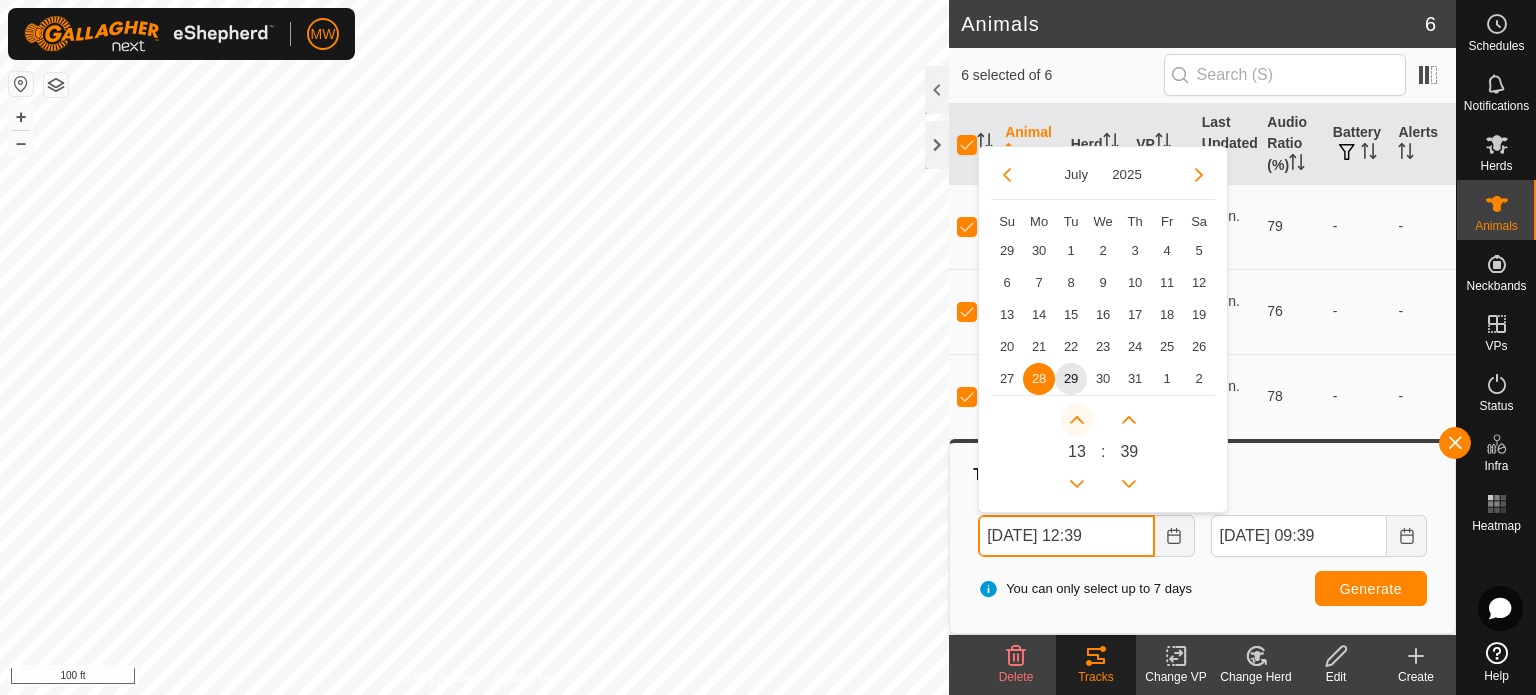 click at bounding box center [1077, 420] 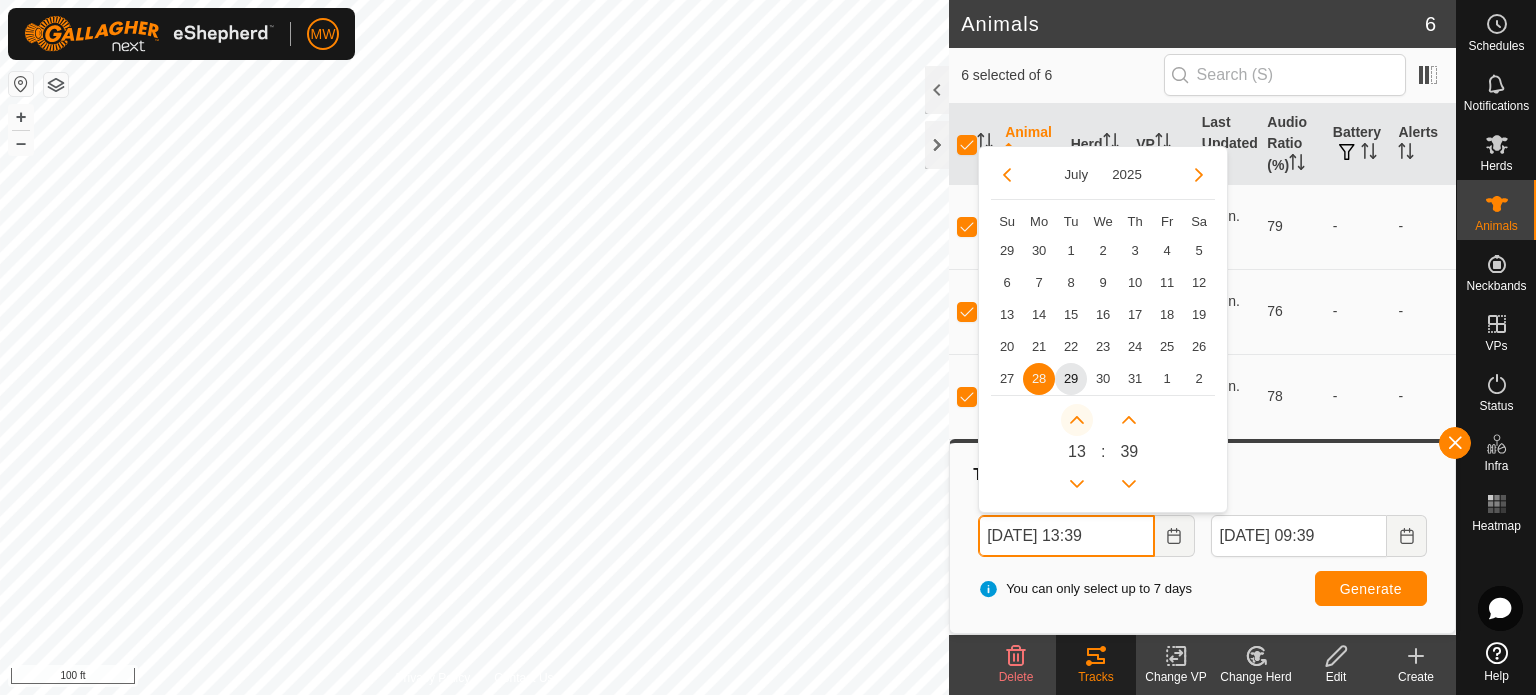 click at bounding box center (1077, 420) 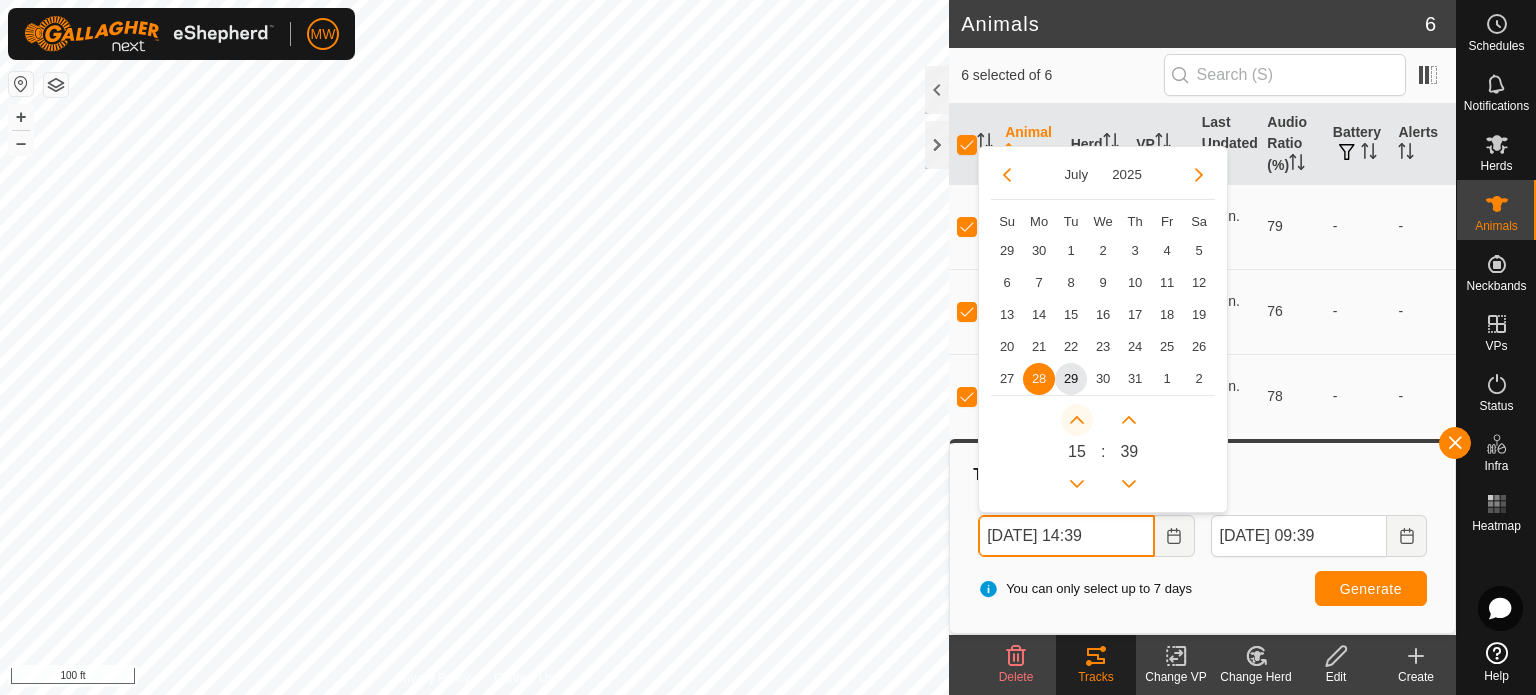 click at bounding box center (1083, 425) 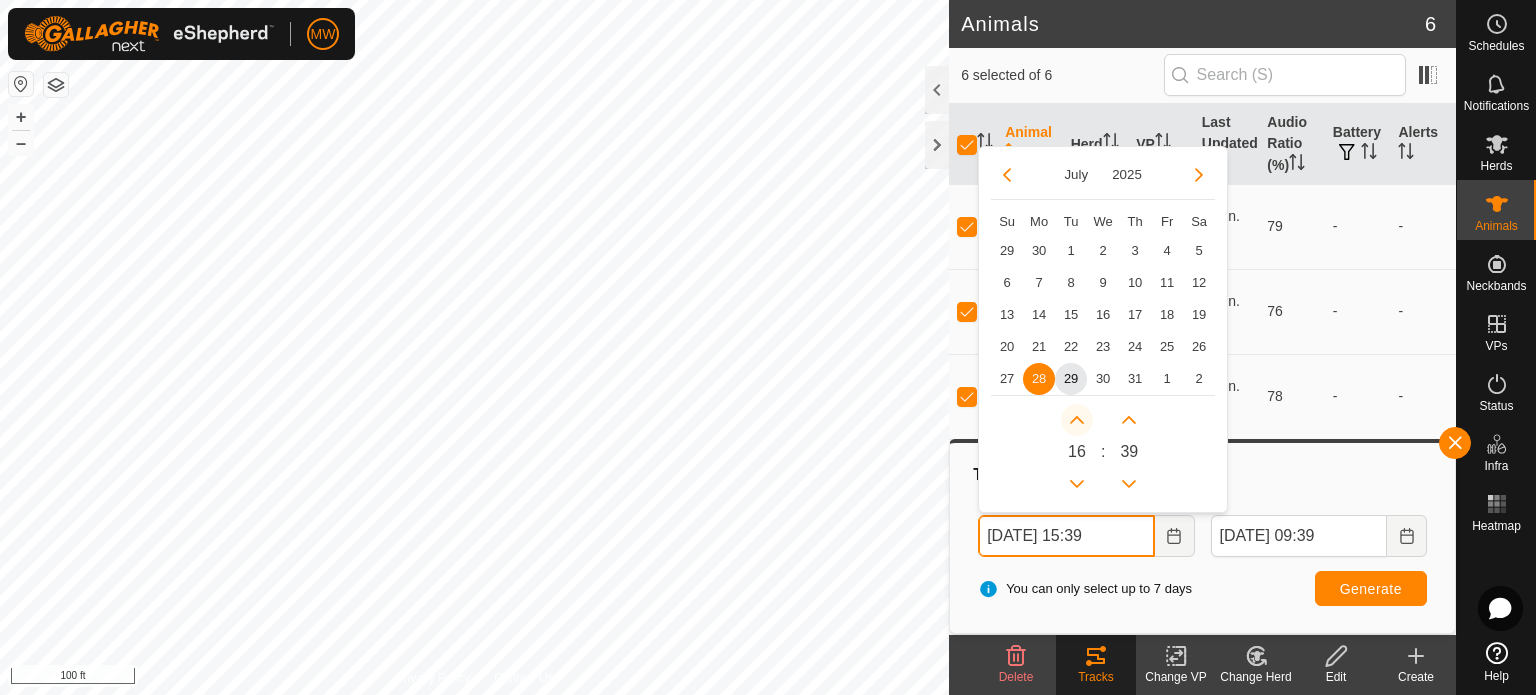 click at bounding box center [1077, 420] 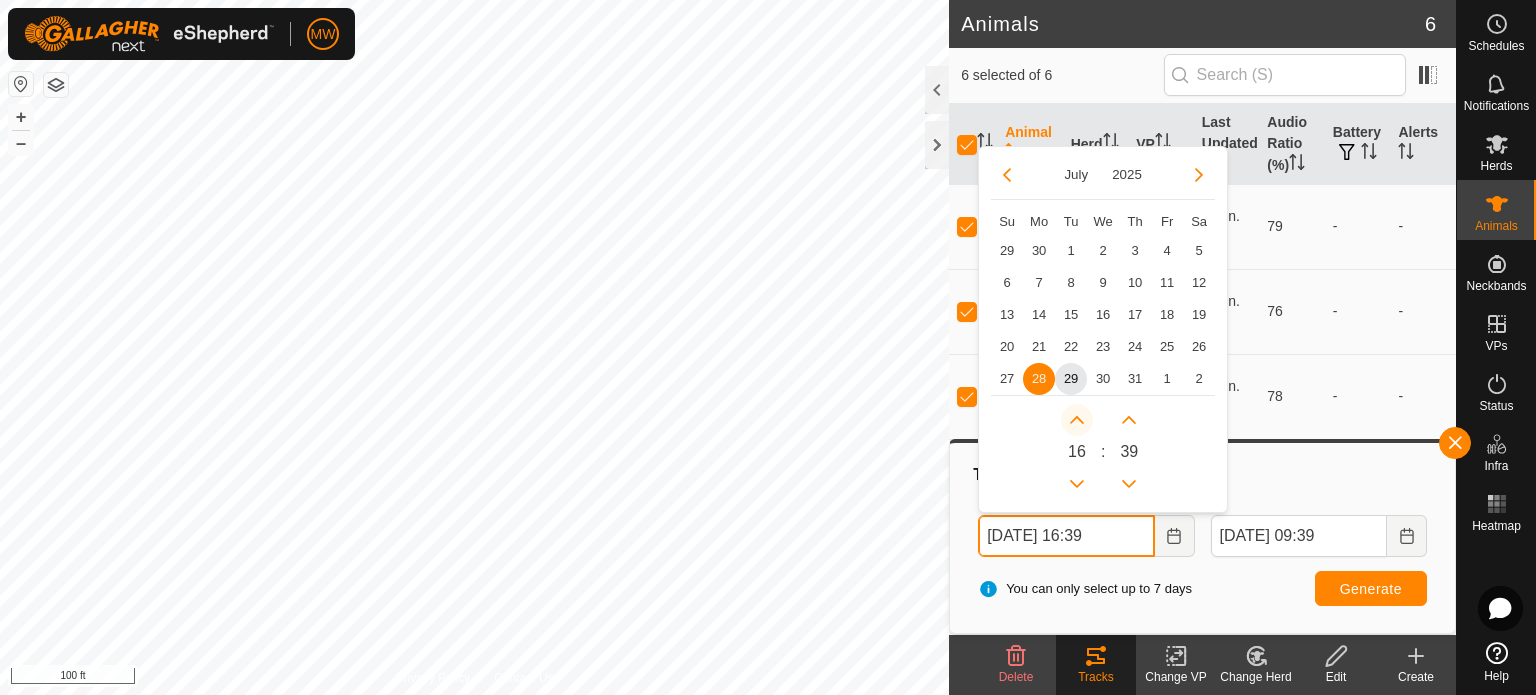 click at bounding box center [1077, 420] 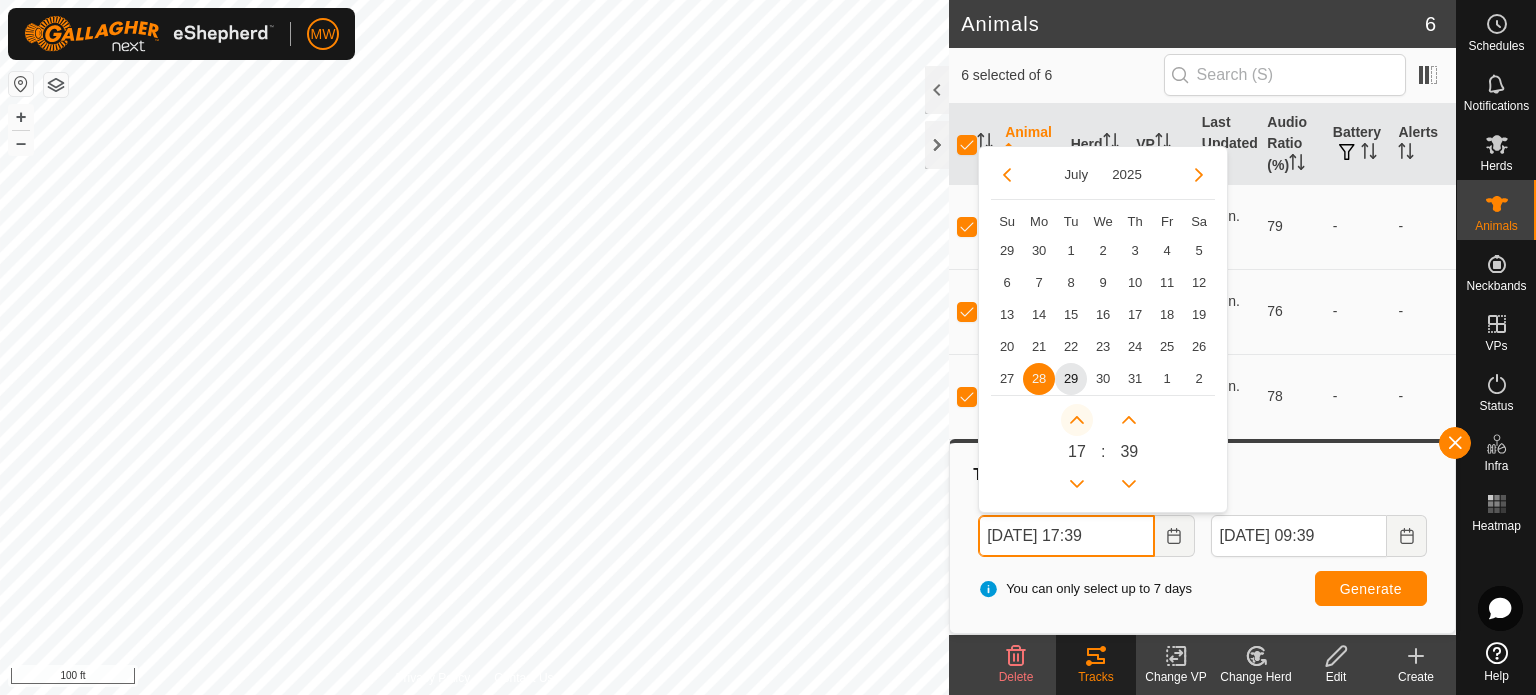 click at bounding box center [1077, 420] 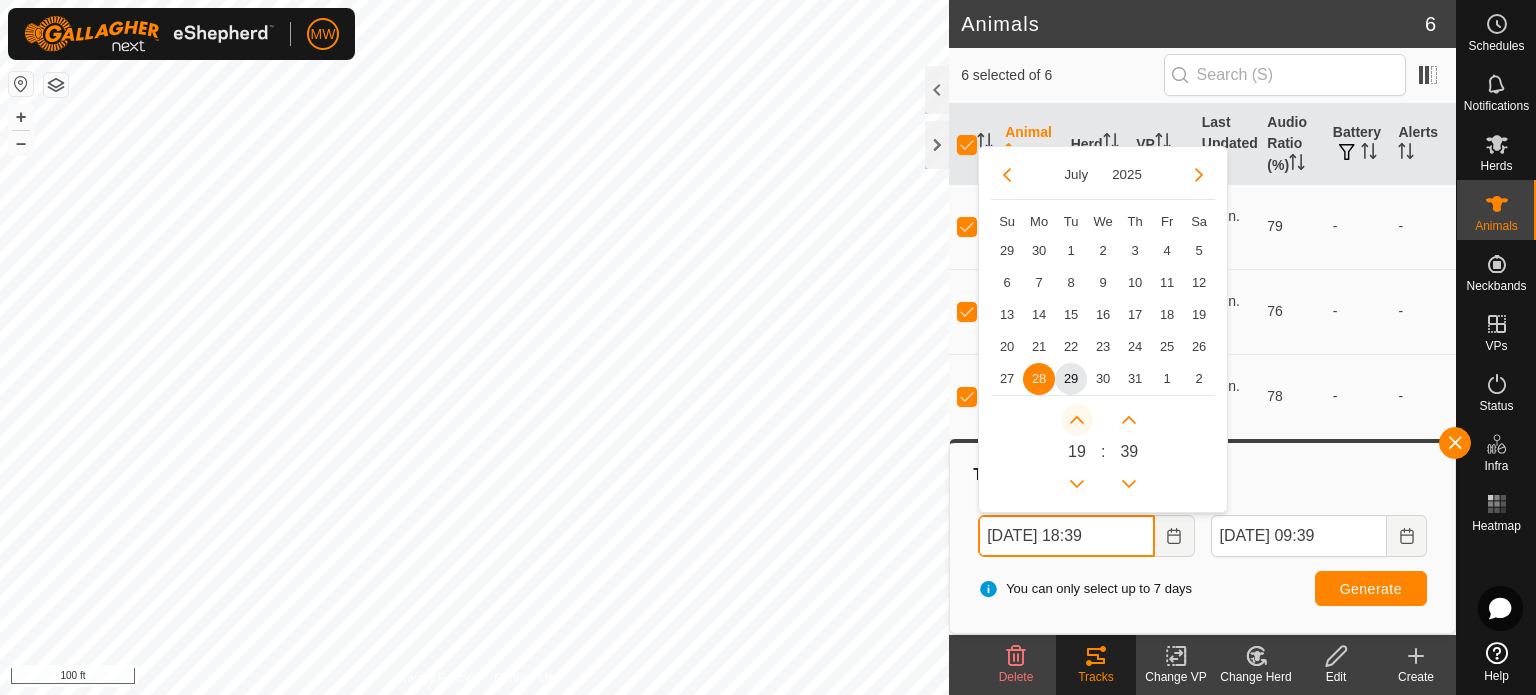 click 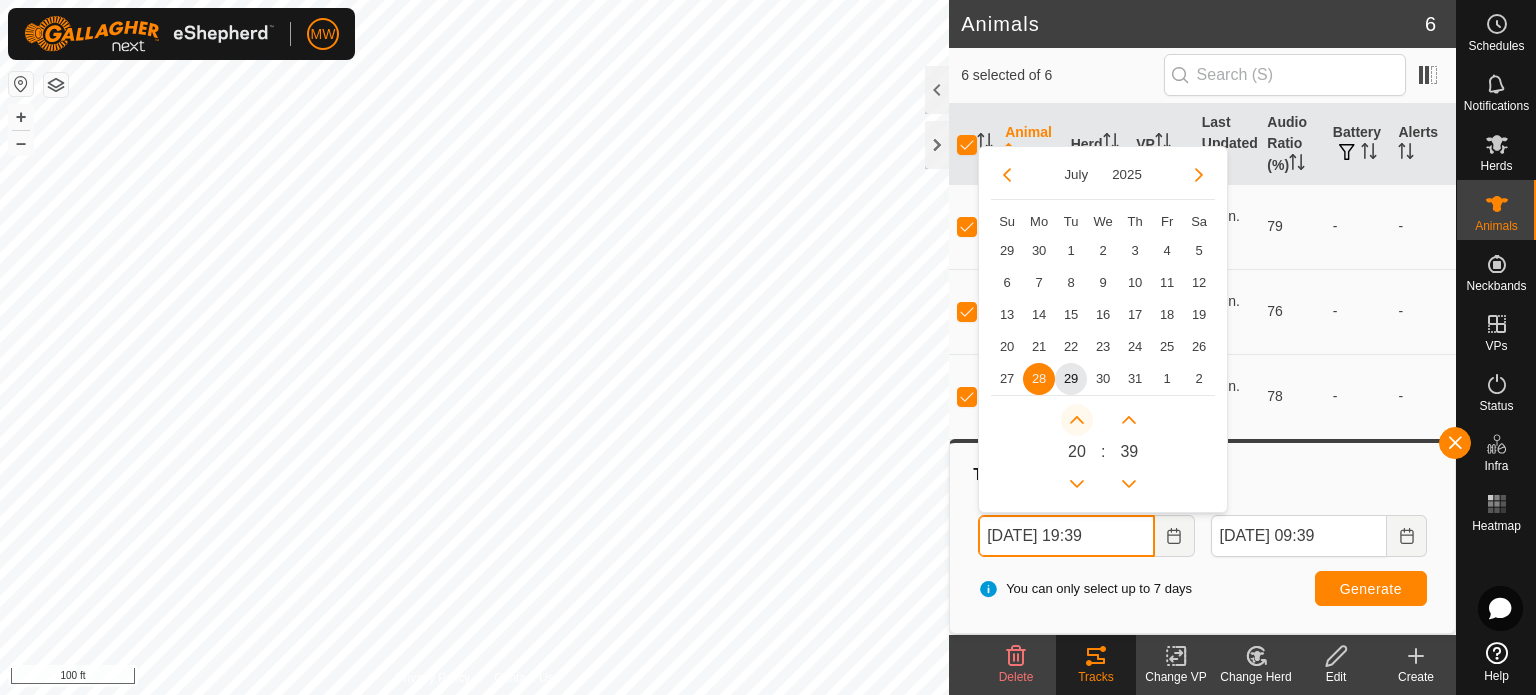 click at bounding box center (1077, 420) 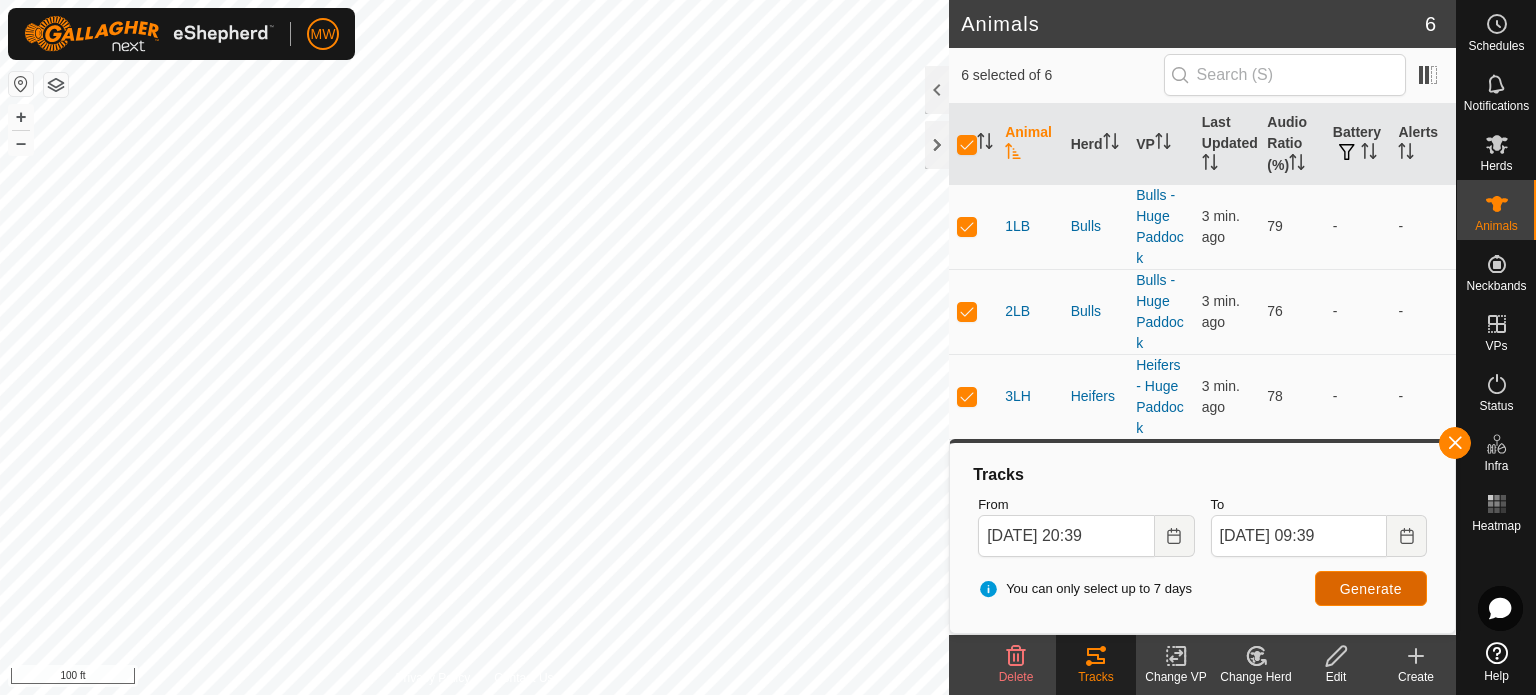 click on "Generate" at bounding box center [1371, 589] 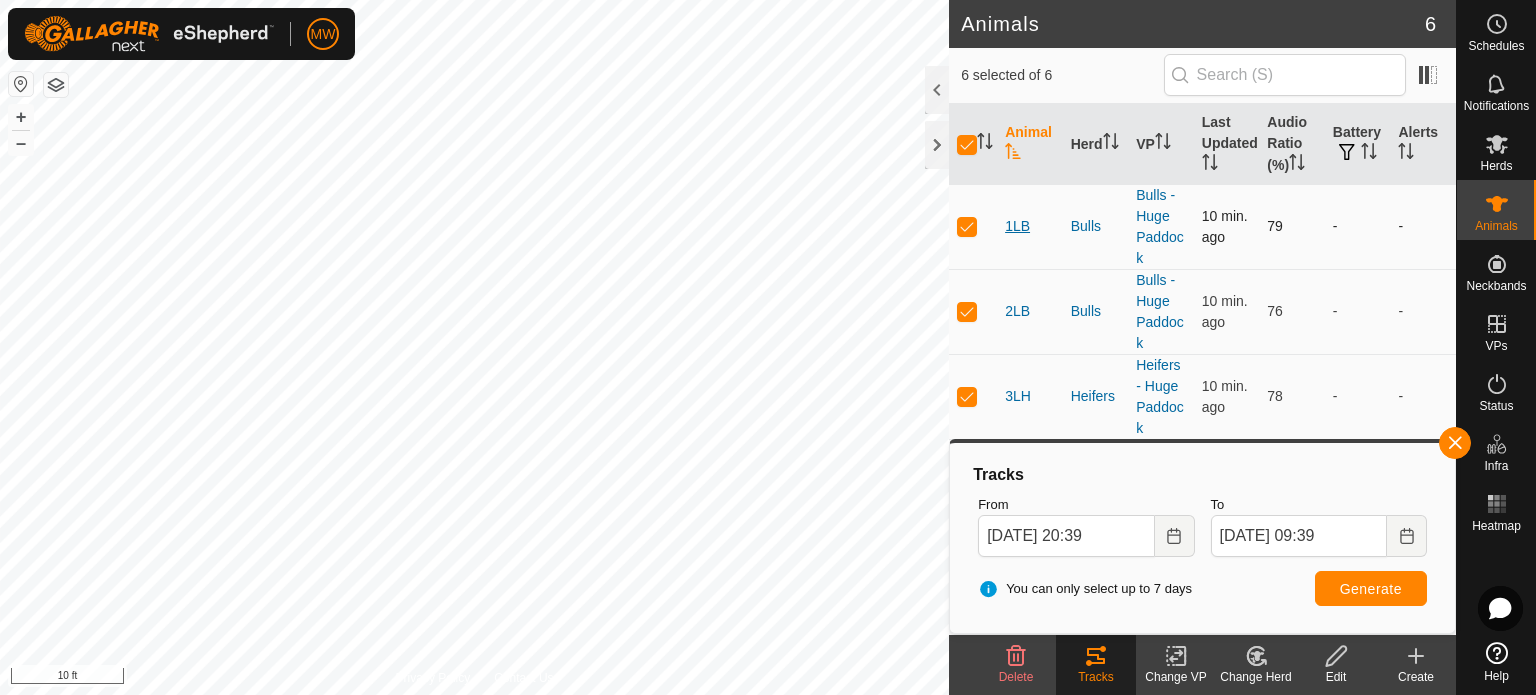 click on "Animals 6  6 selected of 6   Animal   Herd   VP   Last Updated   Audio Ratio (%)   Battery   Alerts   1LB   Bulls  Bulls - Huge Paddock  10 min. ago  79  -  -   2LB   Bulls  Bulls - Huge Paddock  10 min. ago  76  -  -   3LH   Heifers  Heifers - Huge Paddock  10 min. ago  78  -  -   4AH   Heifers  Heifers - Huge Paddock  10 min. ago  86  -  -   5AB   Bulls  Bulls - Huge Paddock  10 min. ago  78  -  -   6LB   Bulls  Bulls - Huge Paddock  10 min. ago  80  -  -  Delete  Tracks   Change VP   Change Herd   Edit   Create  Privacy Policy Contact Us
1LB
+ – ⇧ i 10 ft" 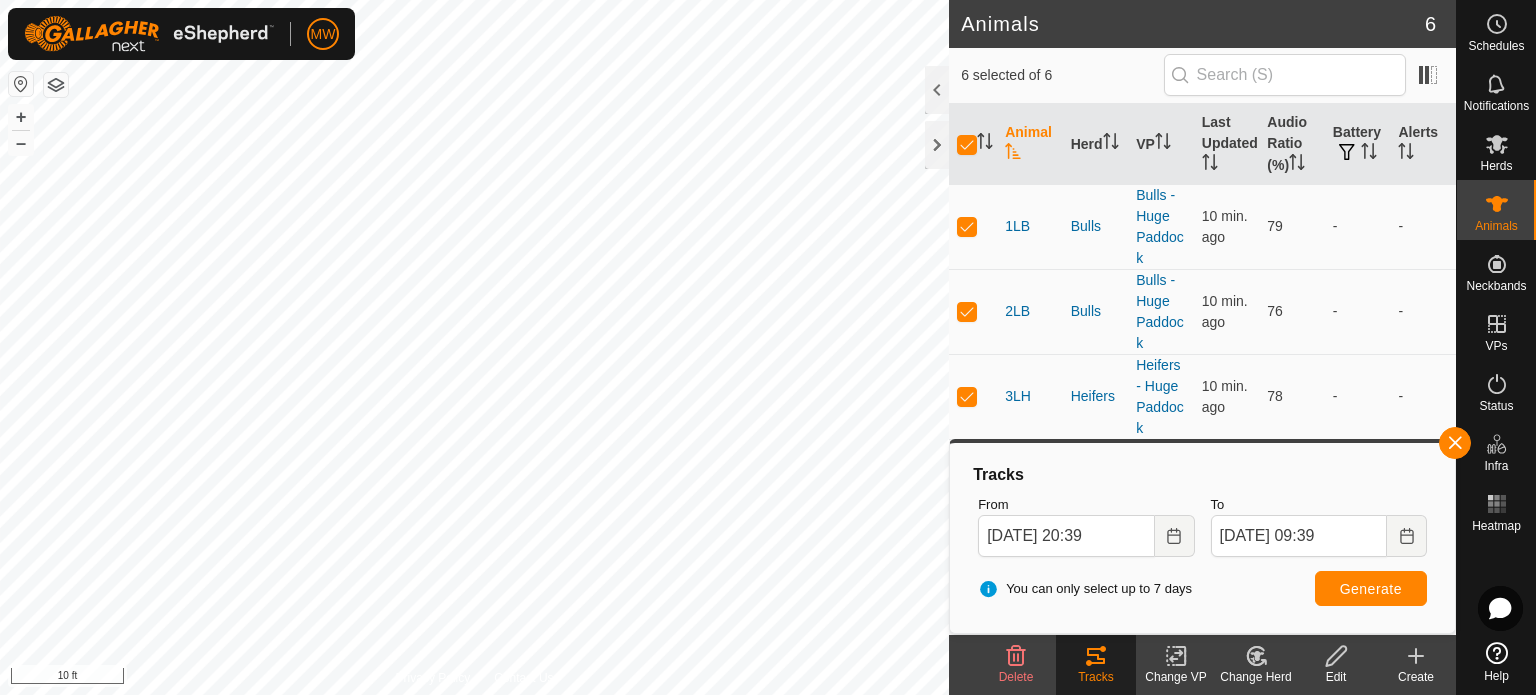 click on "MW Schedules Notifications Herds Animals Neckbands VPs Status Infra Heatmap Help Animals 6  6 selected of 6   Animal   Herd   VP   Last Updated   Audio Ratio (%)   Battery   Alerts   1LB   Bulls  Bulls - Huge Paddock  10 min. ago  79  -  -   2LB   Bulls  Bulls - Huge Paddock  10 min. ago  76  -  -   3LH   Heifers  Heifers - Huge Paddock  10 min. ago  78  -  -   4AH   Heifers  Heifers - Huge Paddock  10 min. ago  86  -  -   5AB   Bulls  Bulls - Huge Paddock  10 min. ago  78  -  -   6LB   Bulls  Bulls - Huge Paddock  10 min. ago  80  -  -  Delete  Tracks   Change VP   Change Herd   Edit   Create  Privacy Policy Contact Us
1LB
+ – ⇧ i 10 ft
Tracks From [DATE] 20:39 To [DATE] 09:39 You can only select up to 7 days Generate" at bounding box center (768, 347) 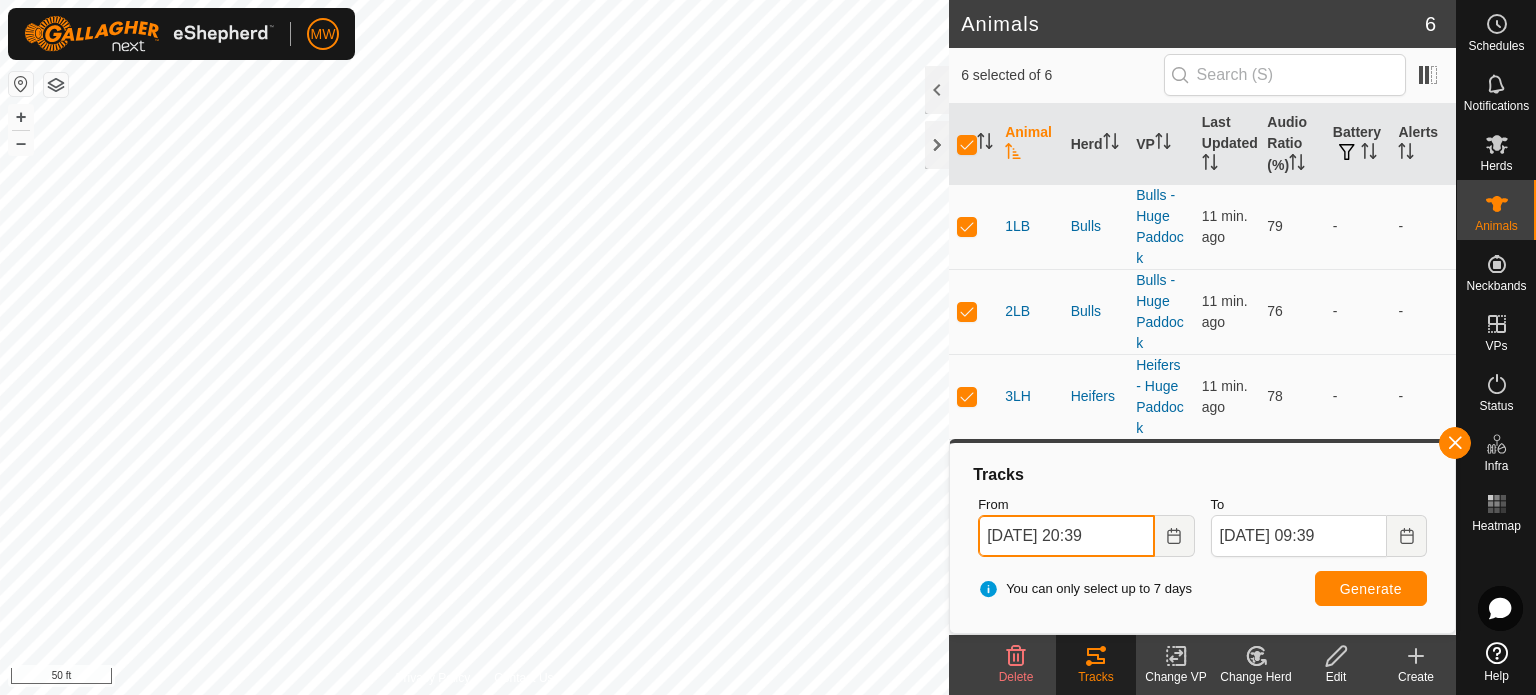 click on "[DATE] 20:39" at bounding box center [1066, 536] 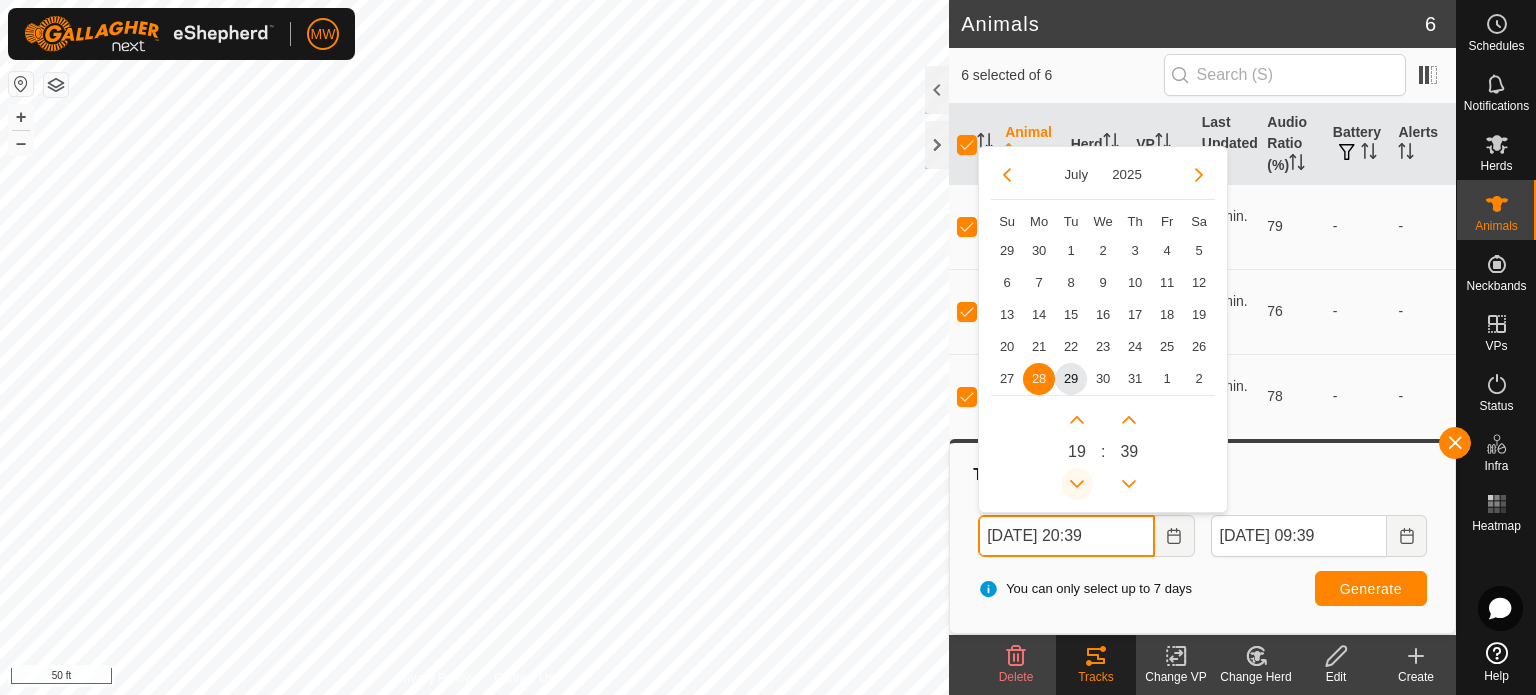 click at bounding box center (1077, 484) 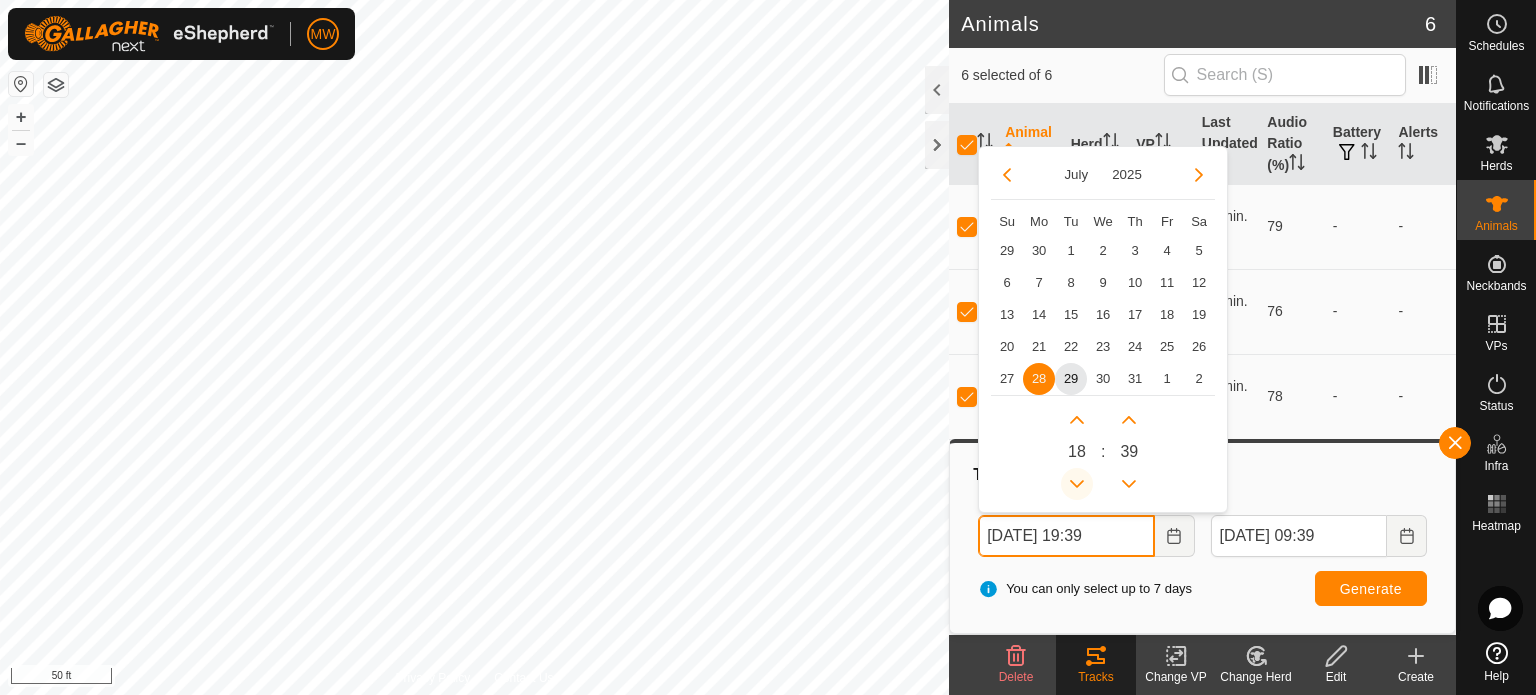 click at bounding box center (1080, 484) 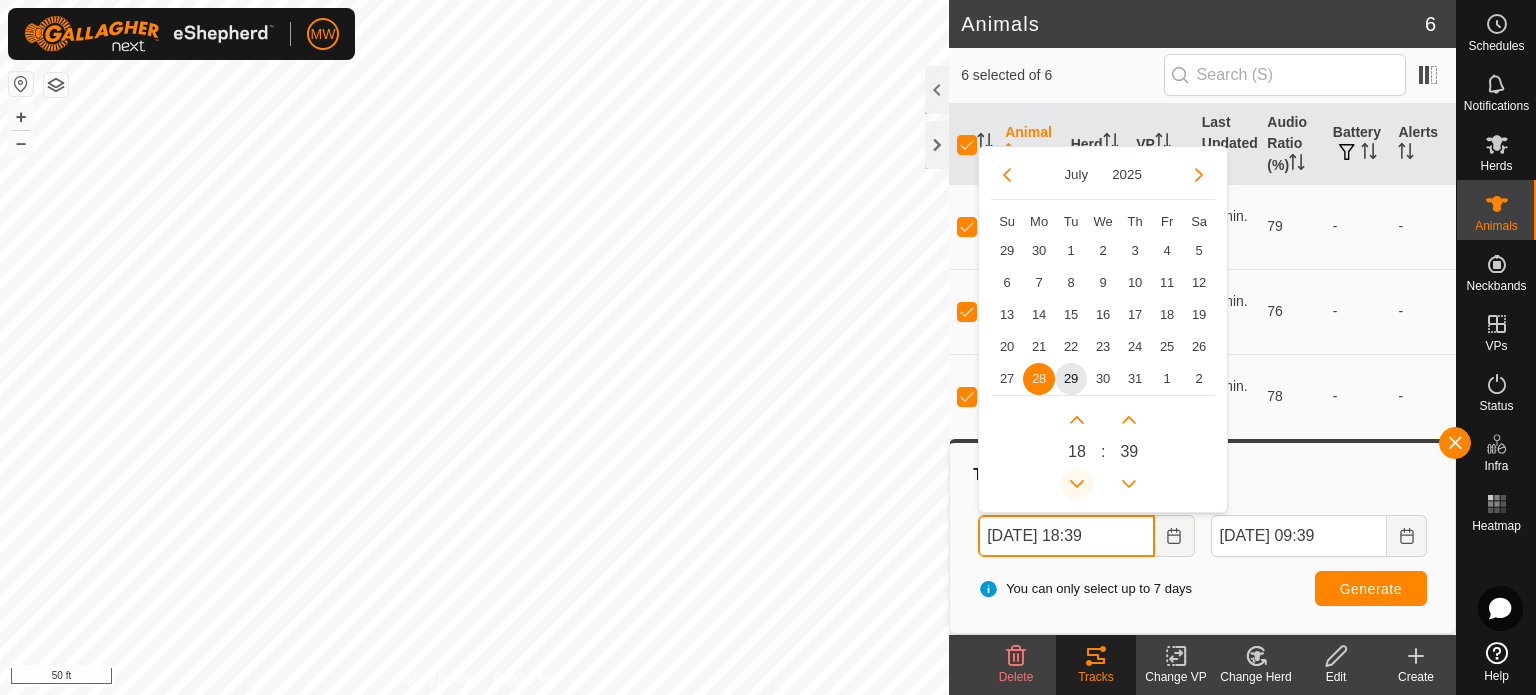 click at bounding box center (1077, 484) 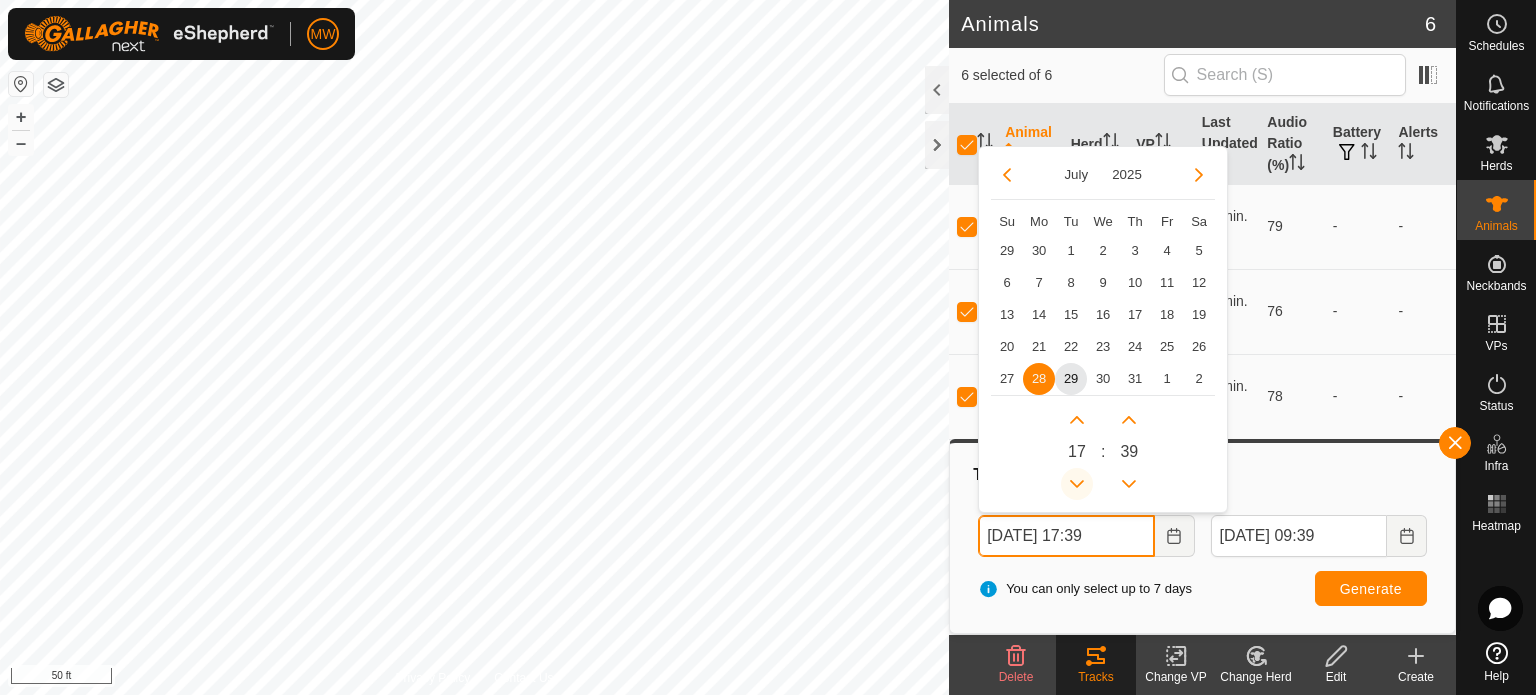 click 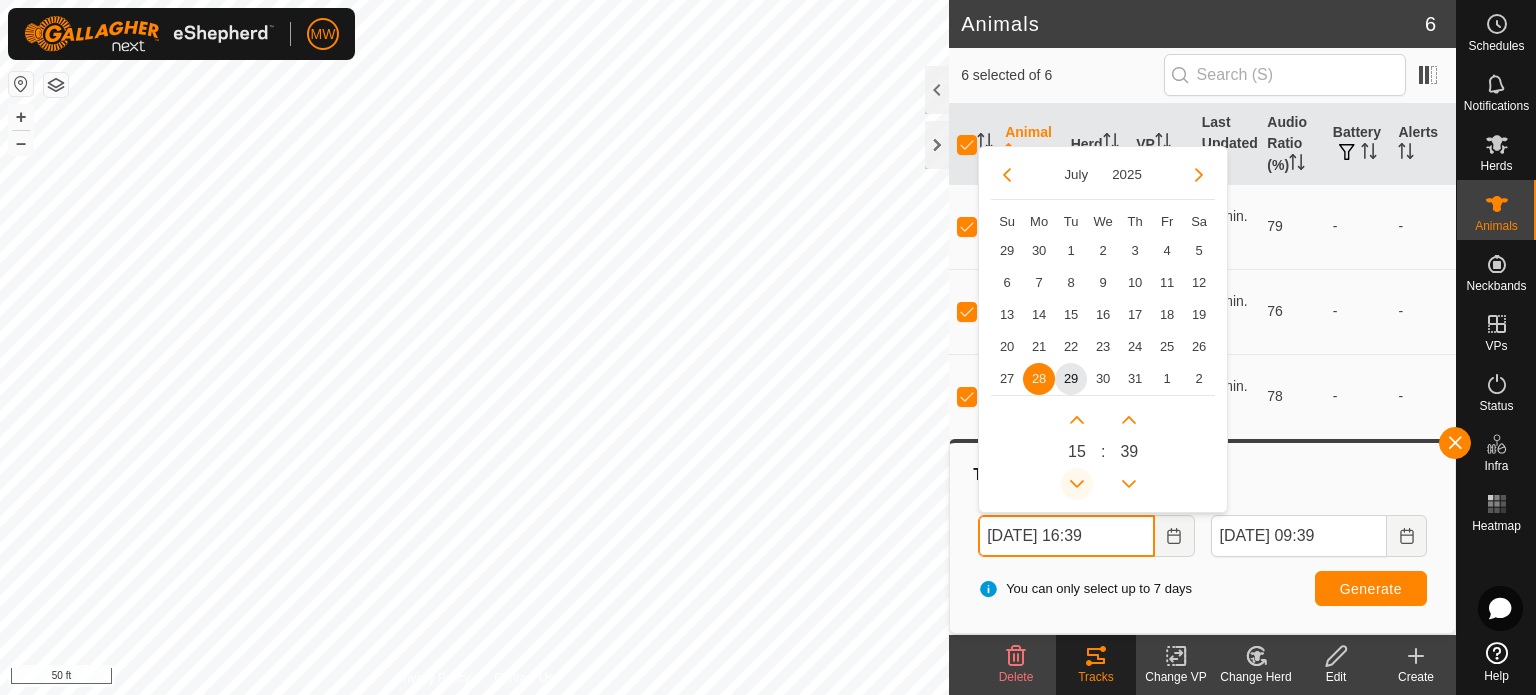 click 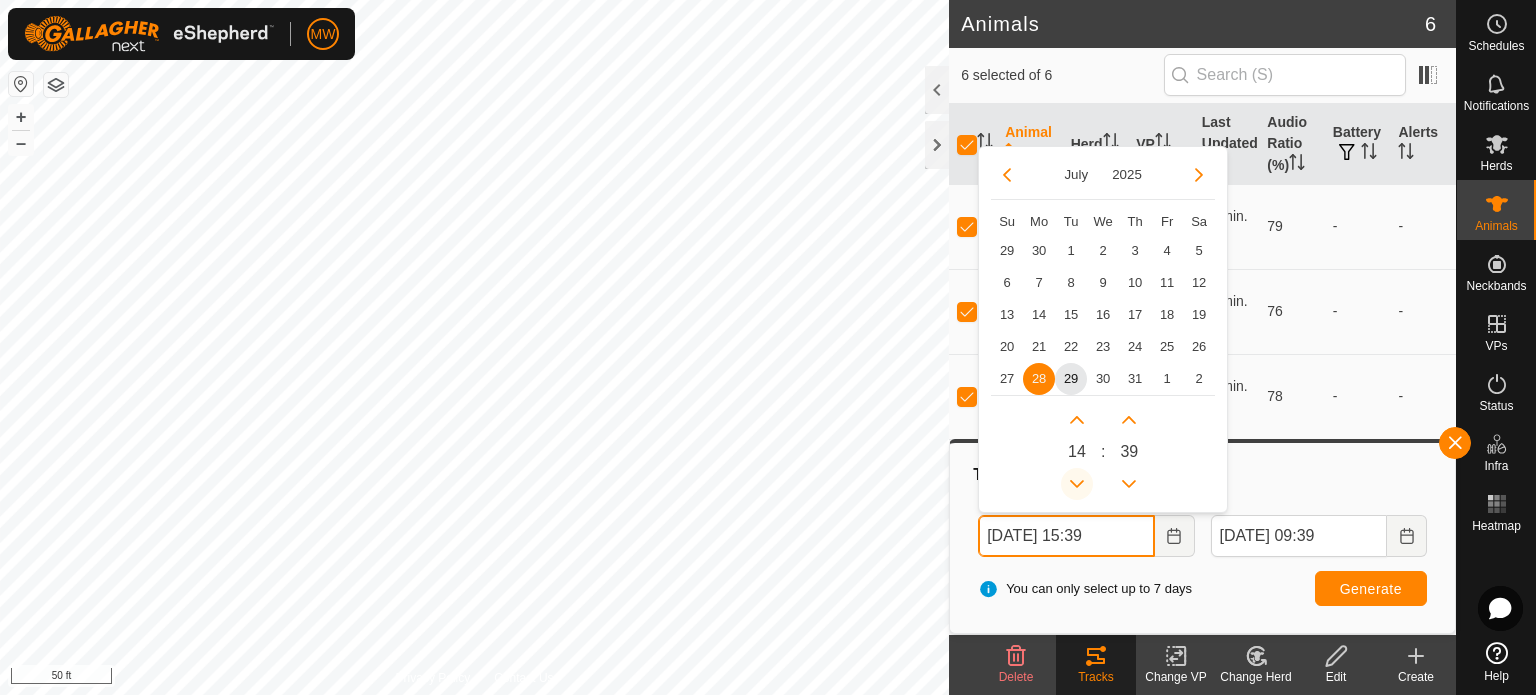 click 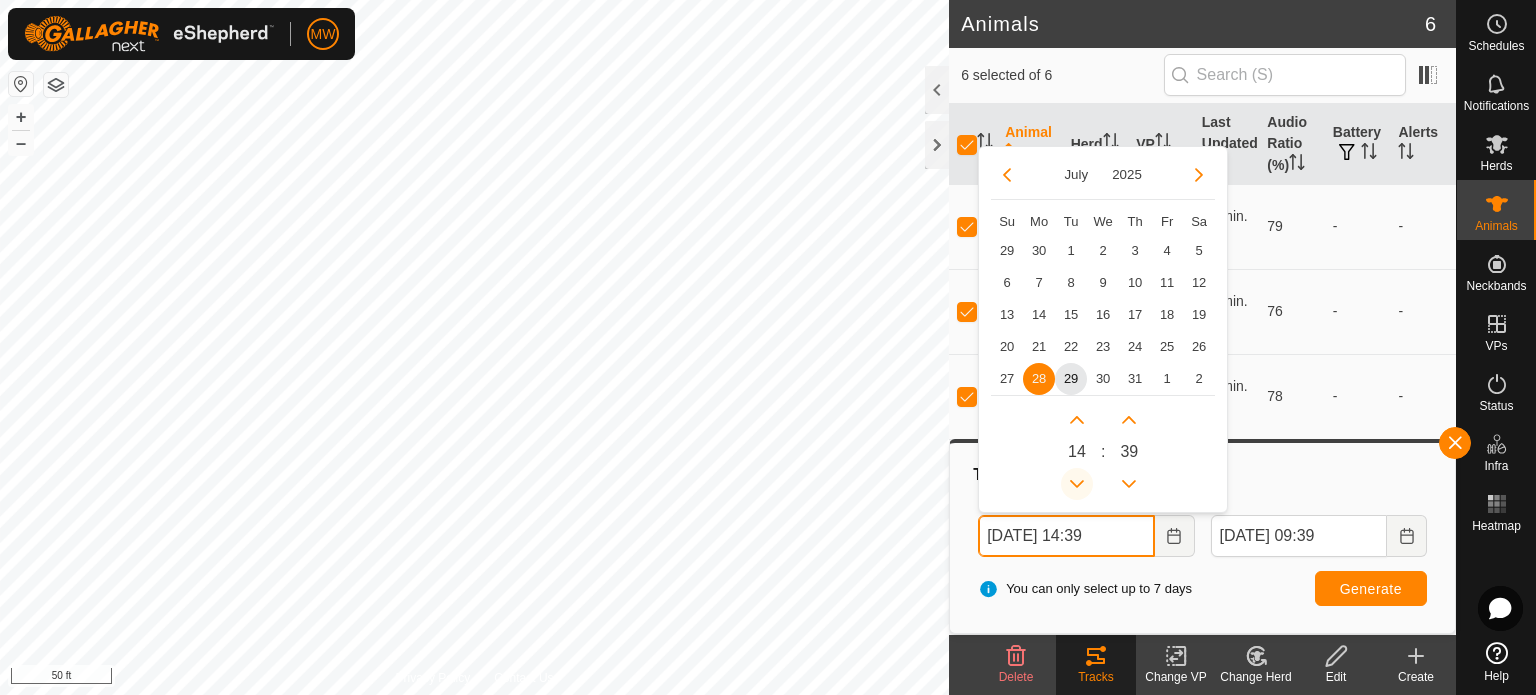 click 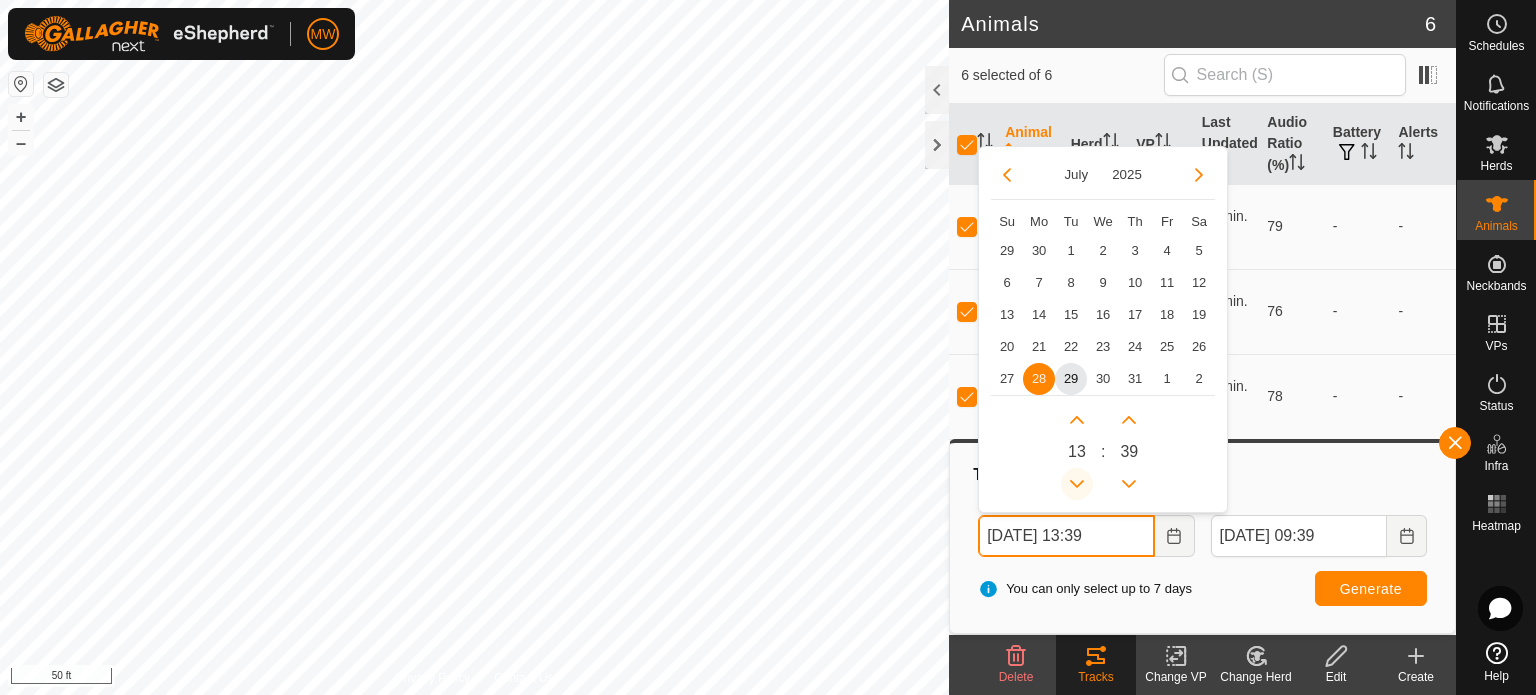 click 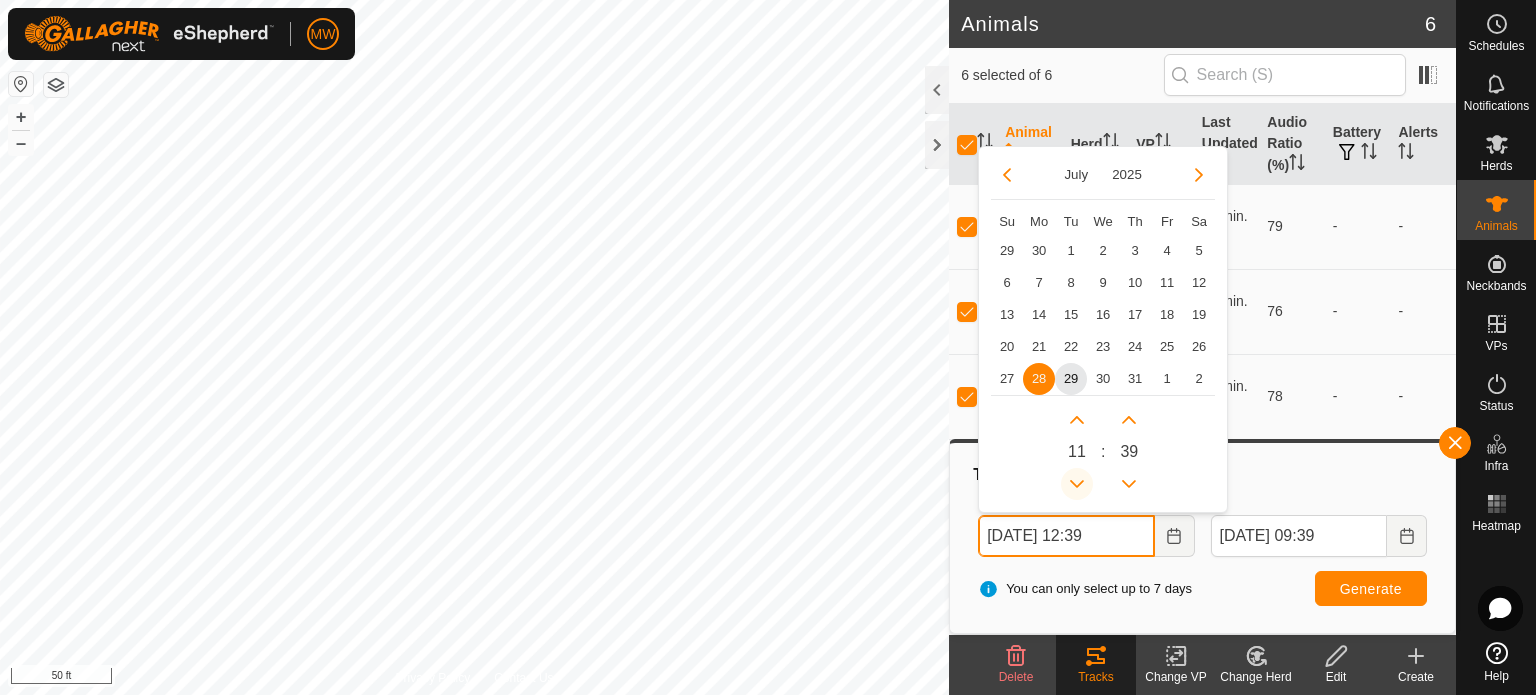 click 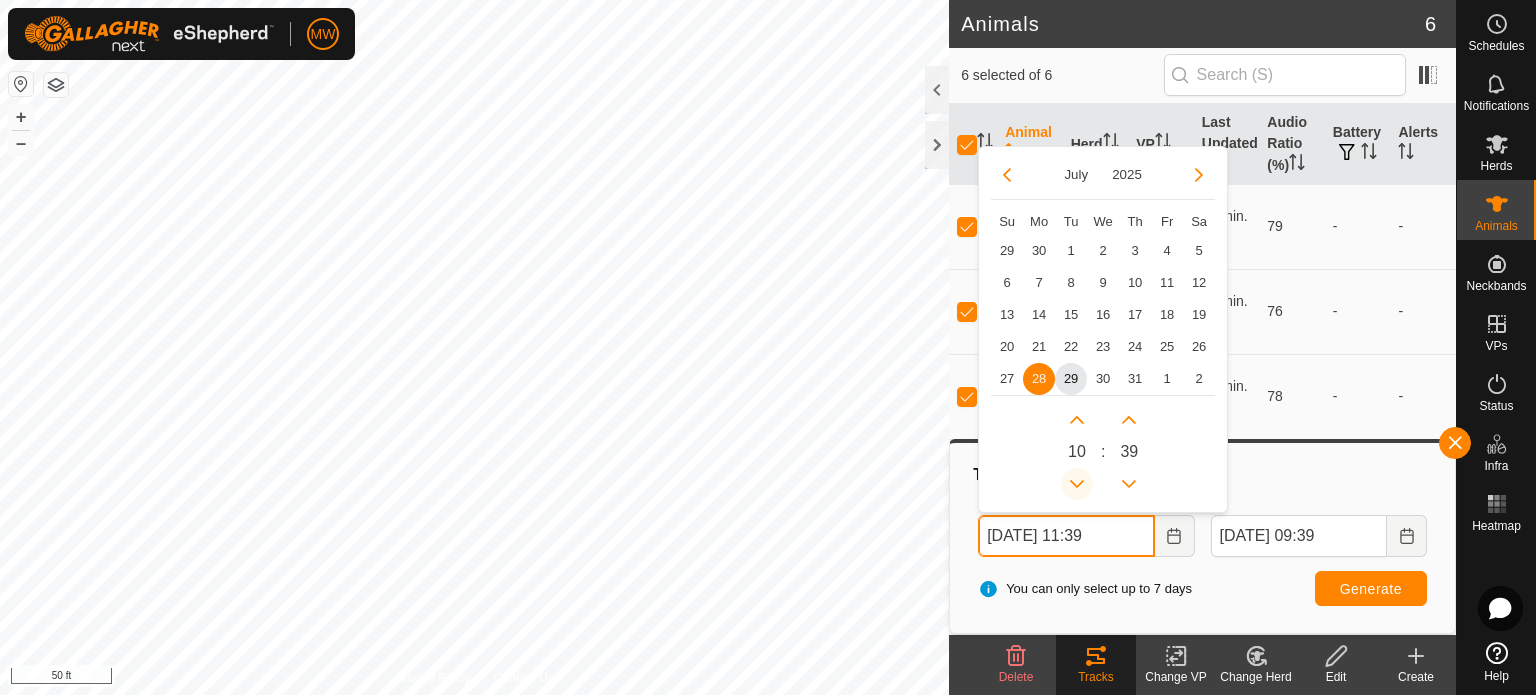 click 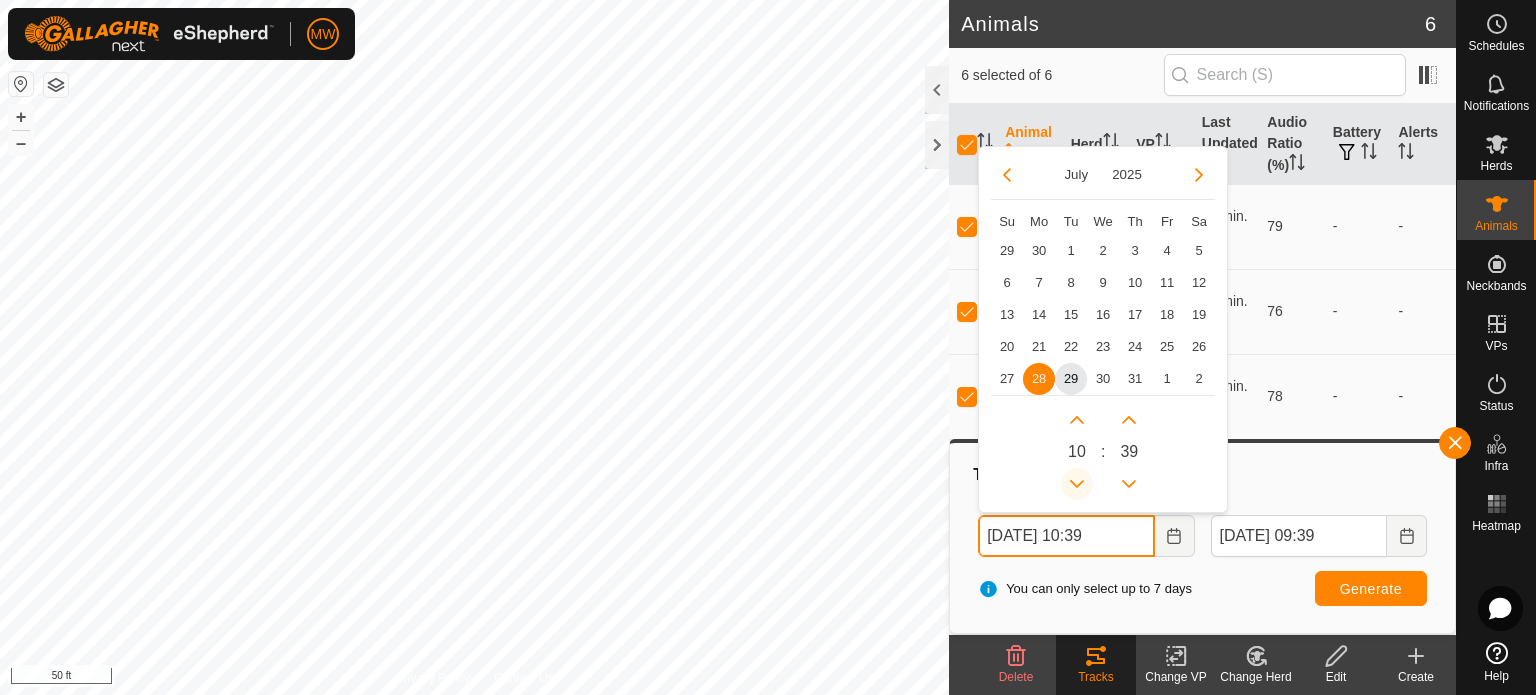 click at bounding box center (1077, 484) 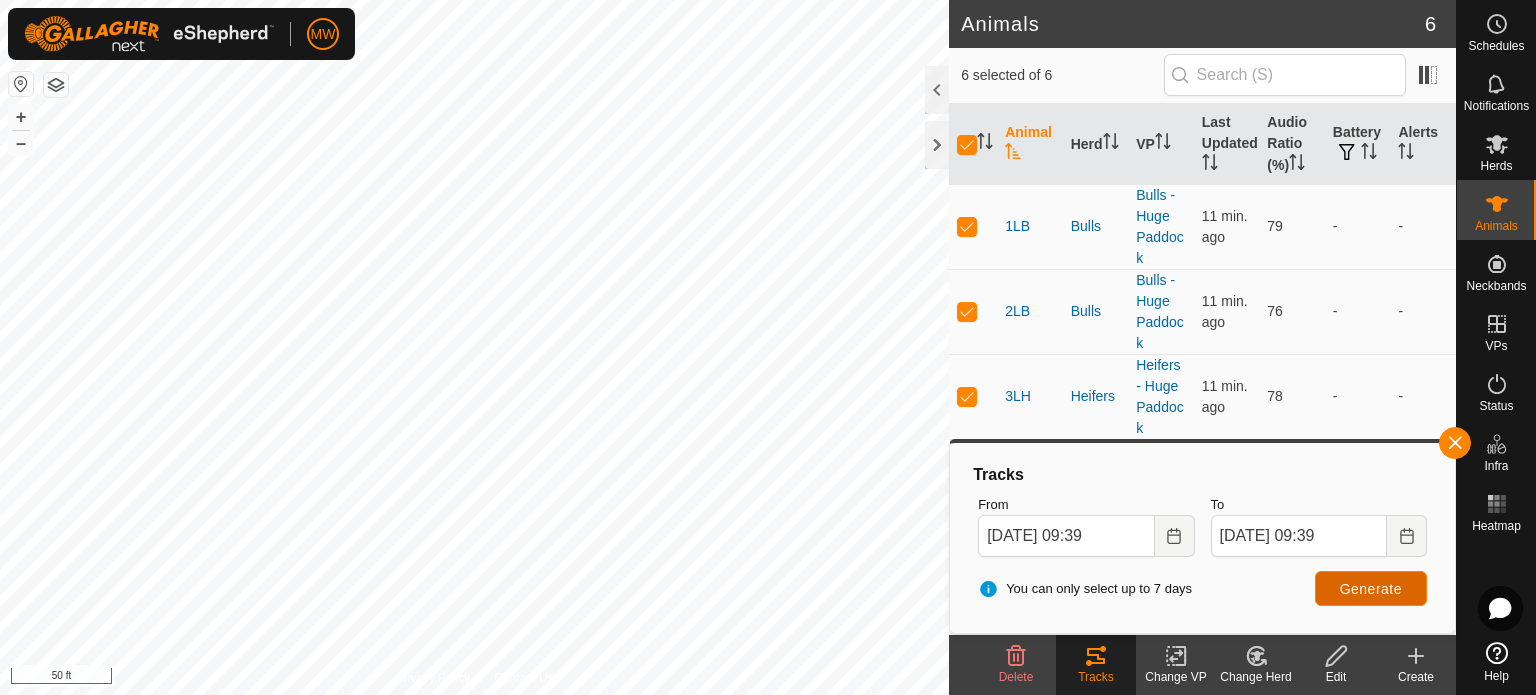 click on "Generate" at bounding box center [1371, 588] 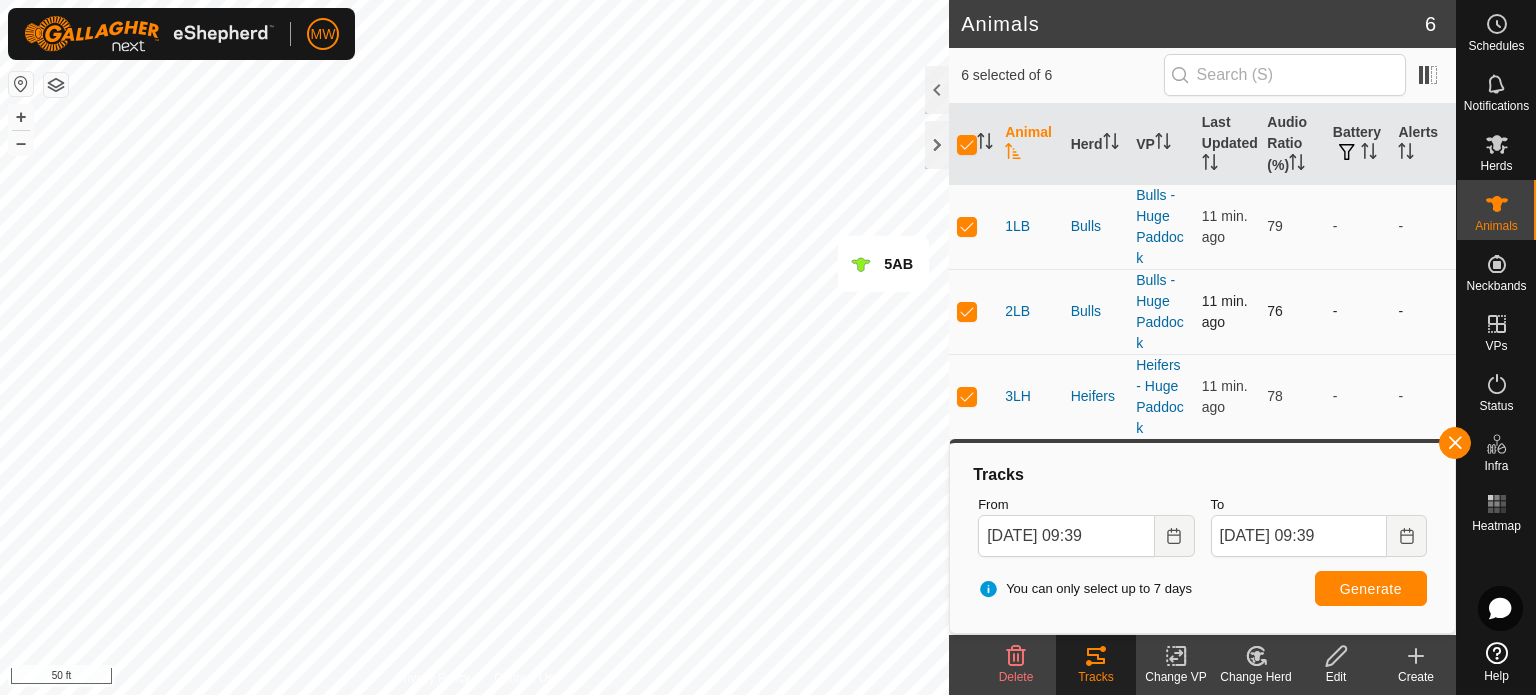 click on "-" at bounding box center [1358, 311] 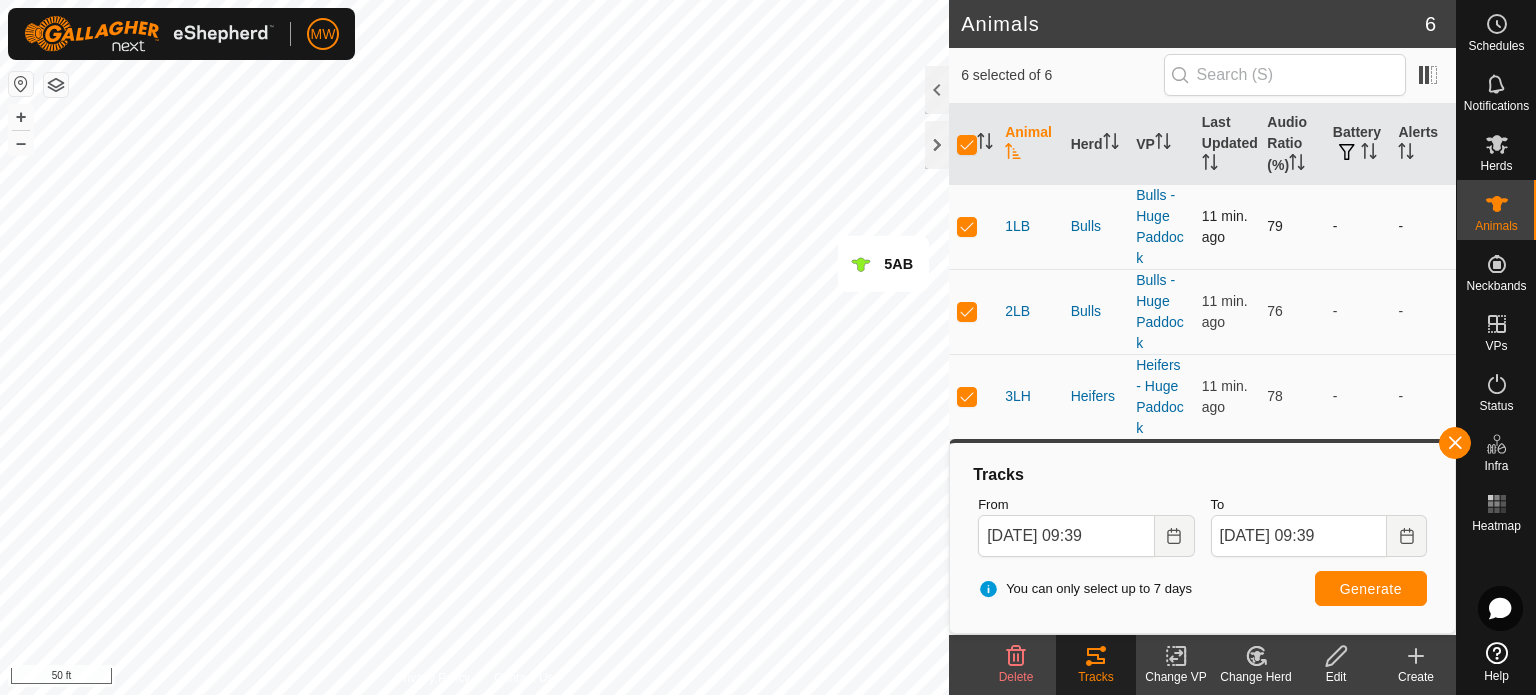 scroll, scrollTop: 57, scrollLeft: 0, axis: vertical 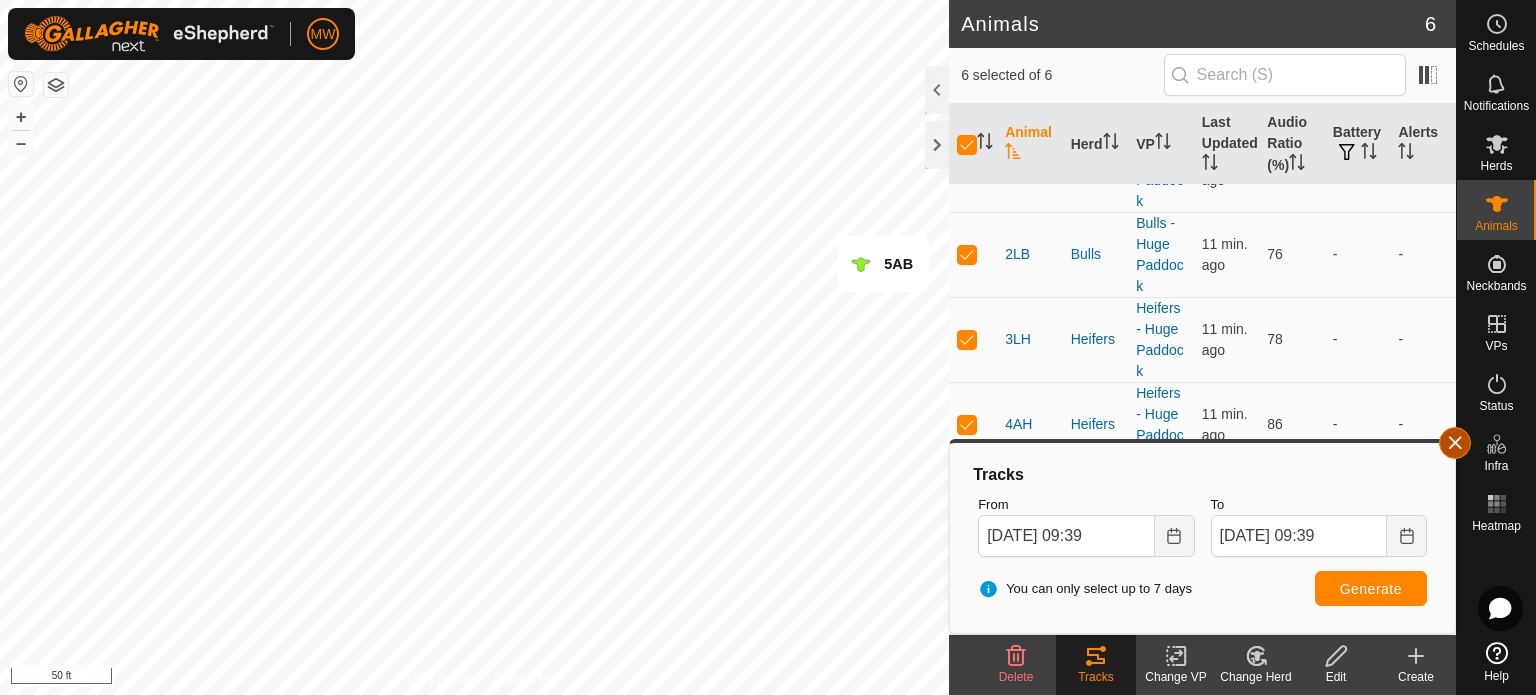 click at bounding box center [1455, 443] 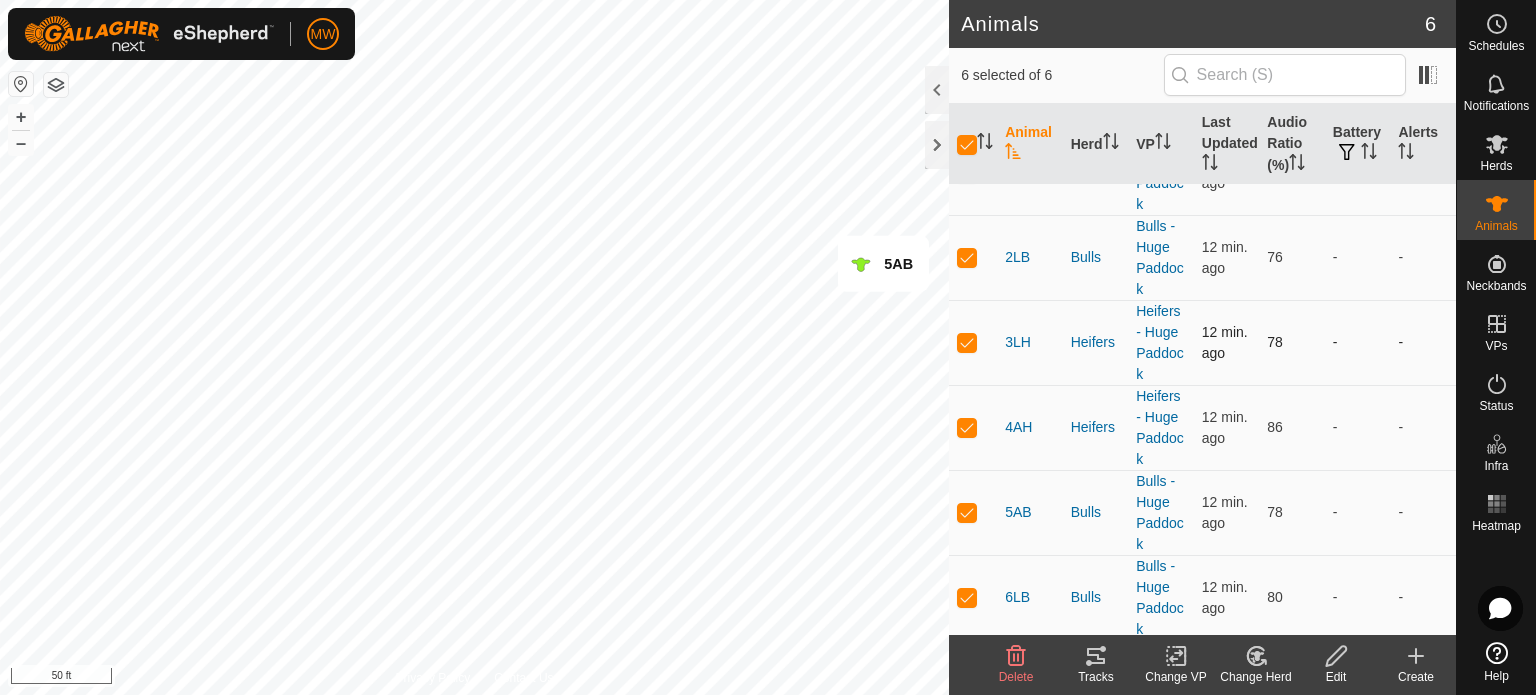 scroll, scrollTop: 57, scrollLeft: 0, axis: vertical 